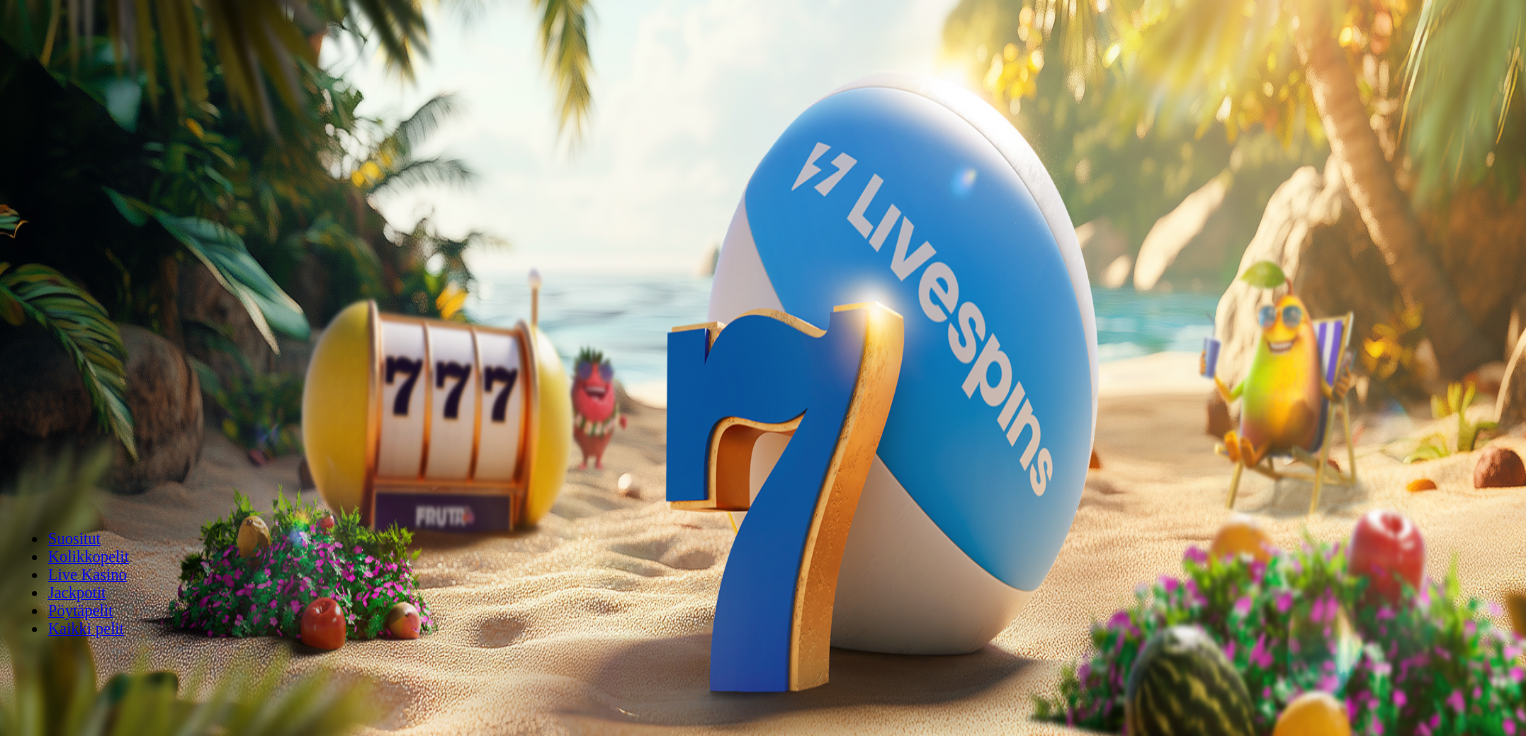 scroll, scrollTop: 0, scrollLeft: 0, axis: both 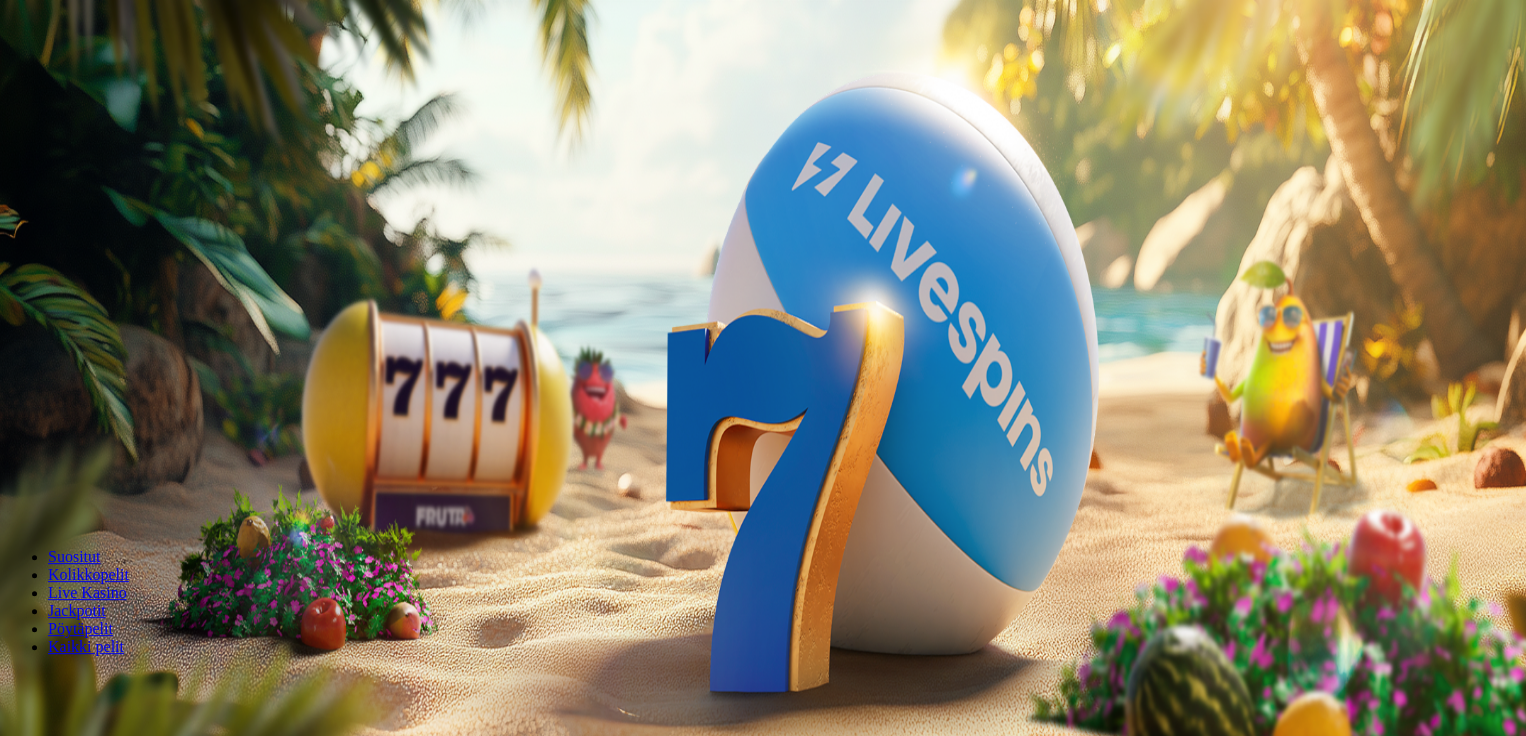 type on "*" 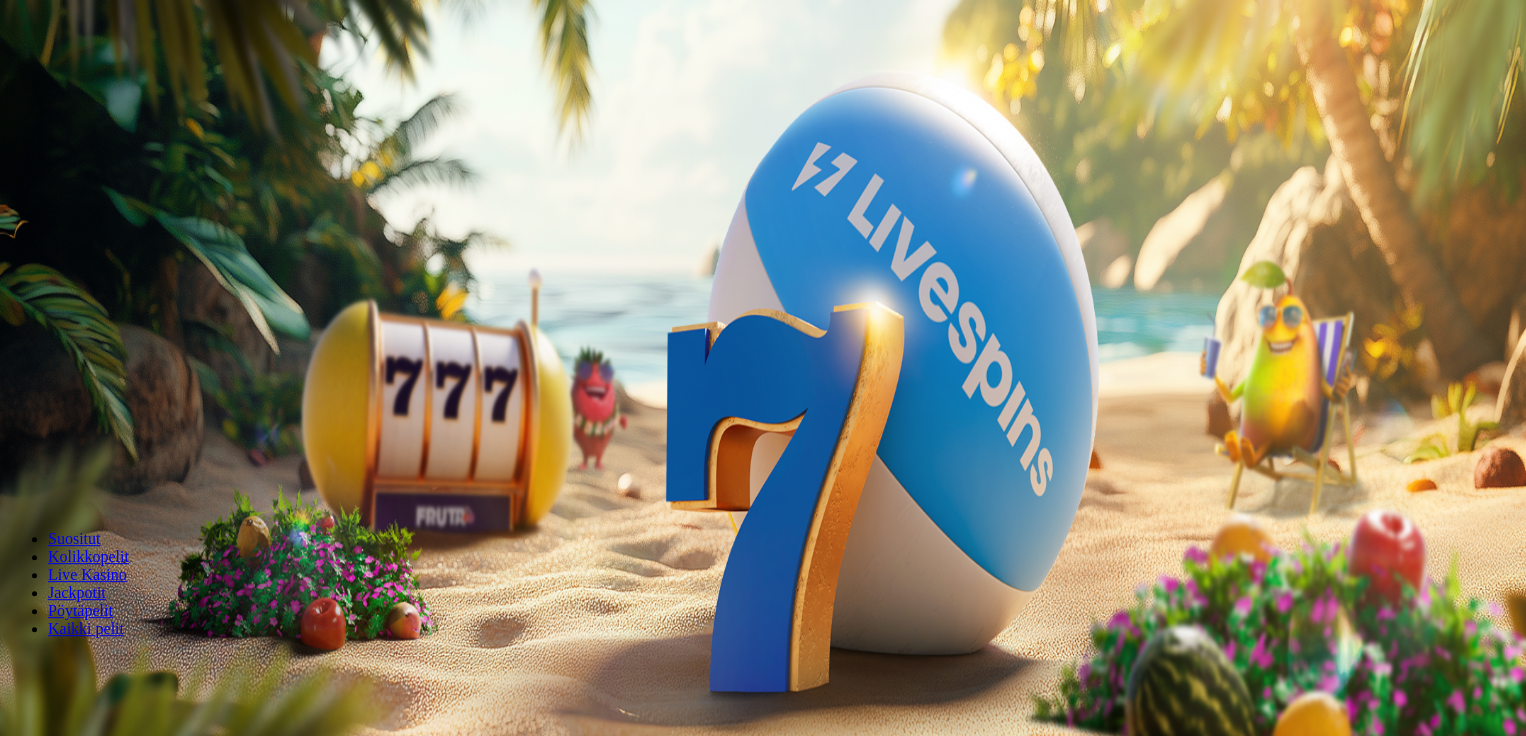 type on "**" 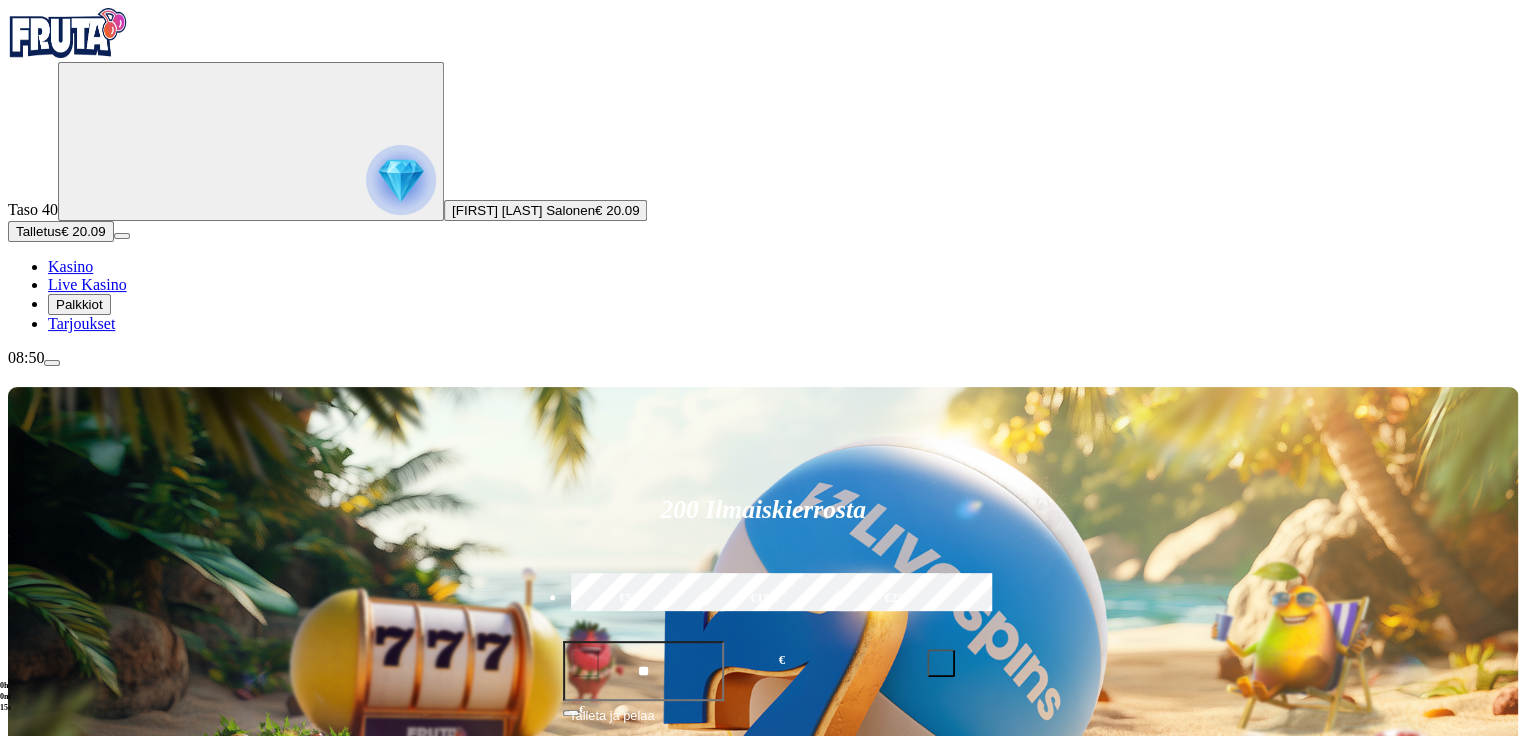 click at bounding box center [32, 1152] 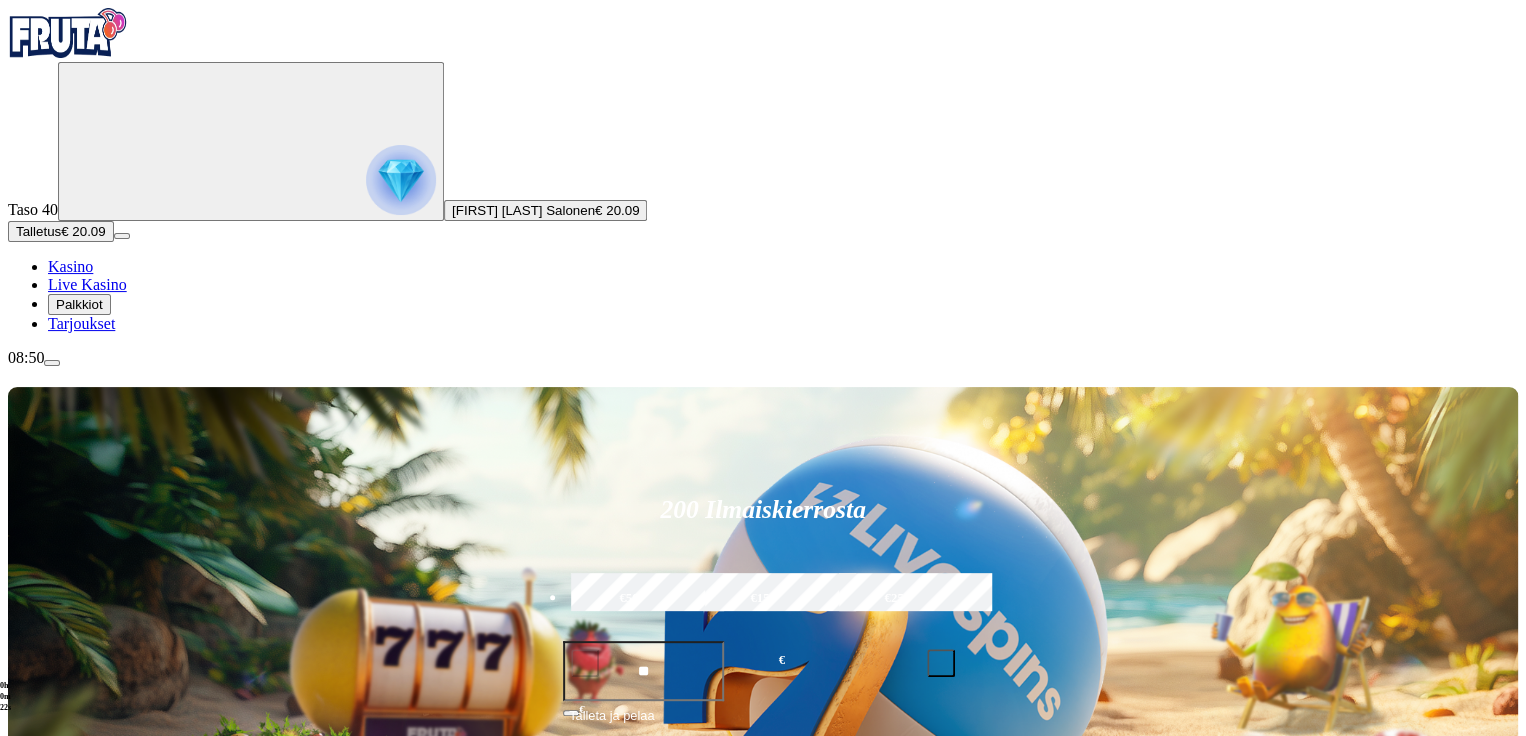 click on "Pelaa nyt" at bounding box center [-506, 1770] 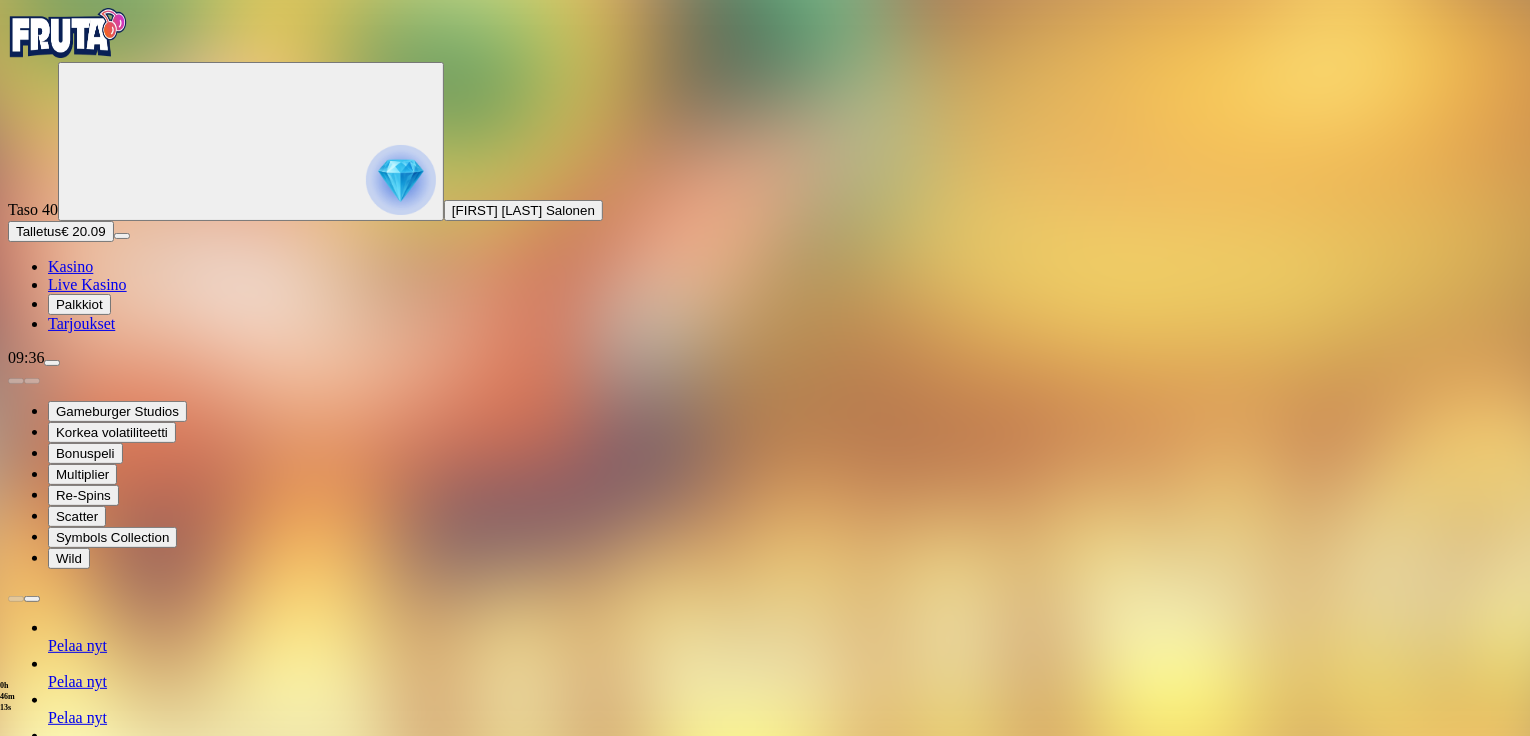click on "Pelaa nyt" at bounding box center [77, 789] 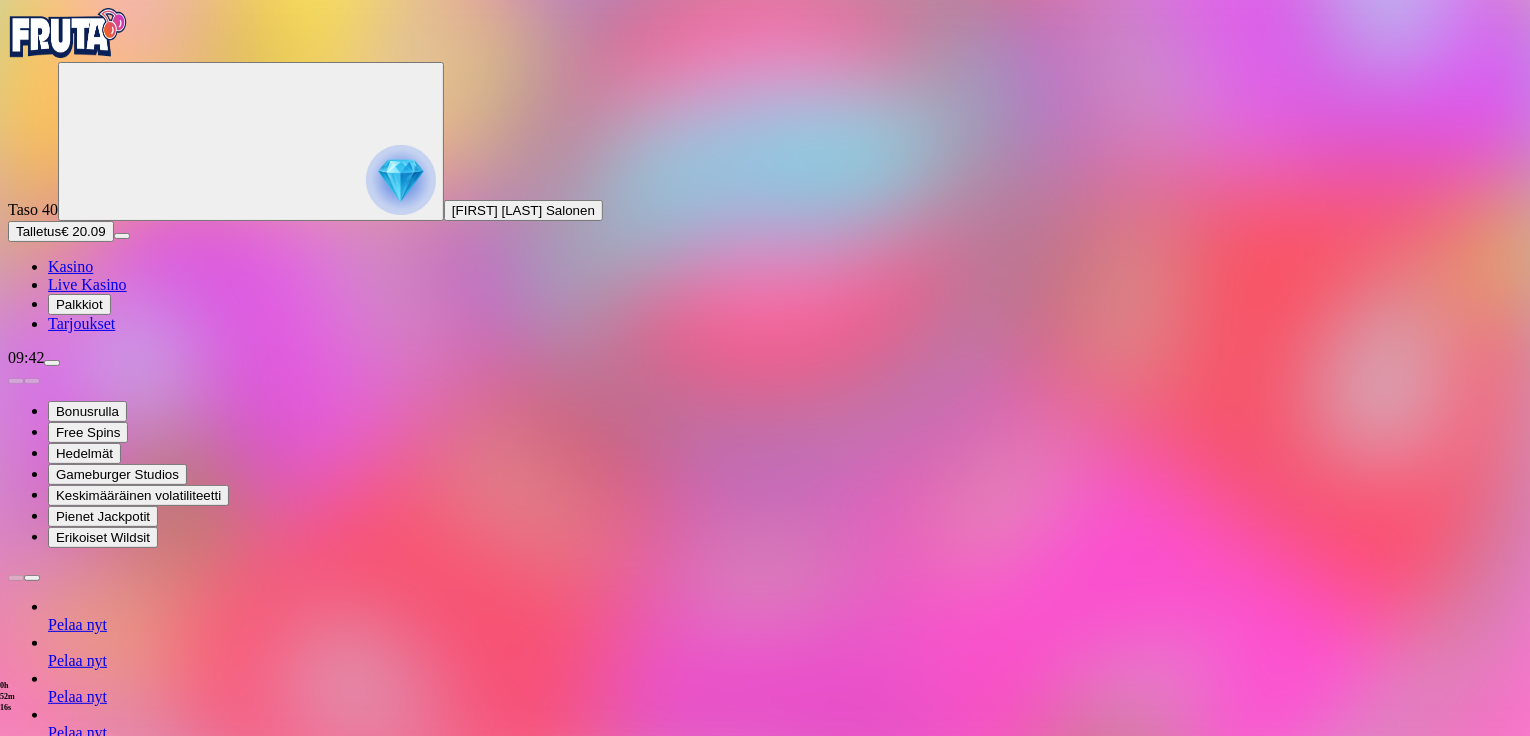 click on "Pelaa nyt" at bounding box center [77, 660] 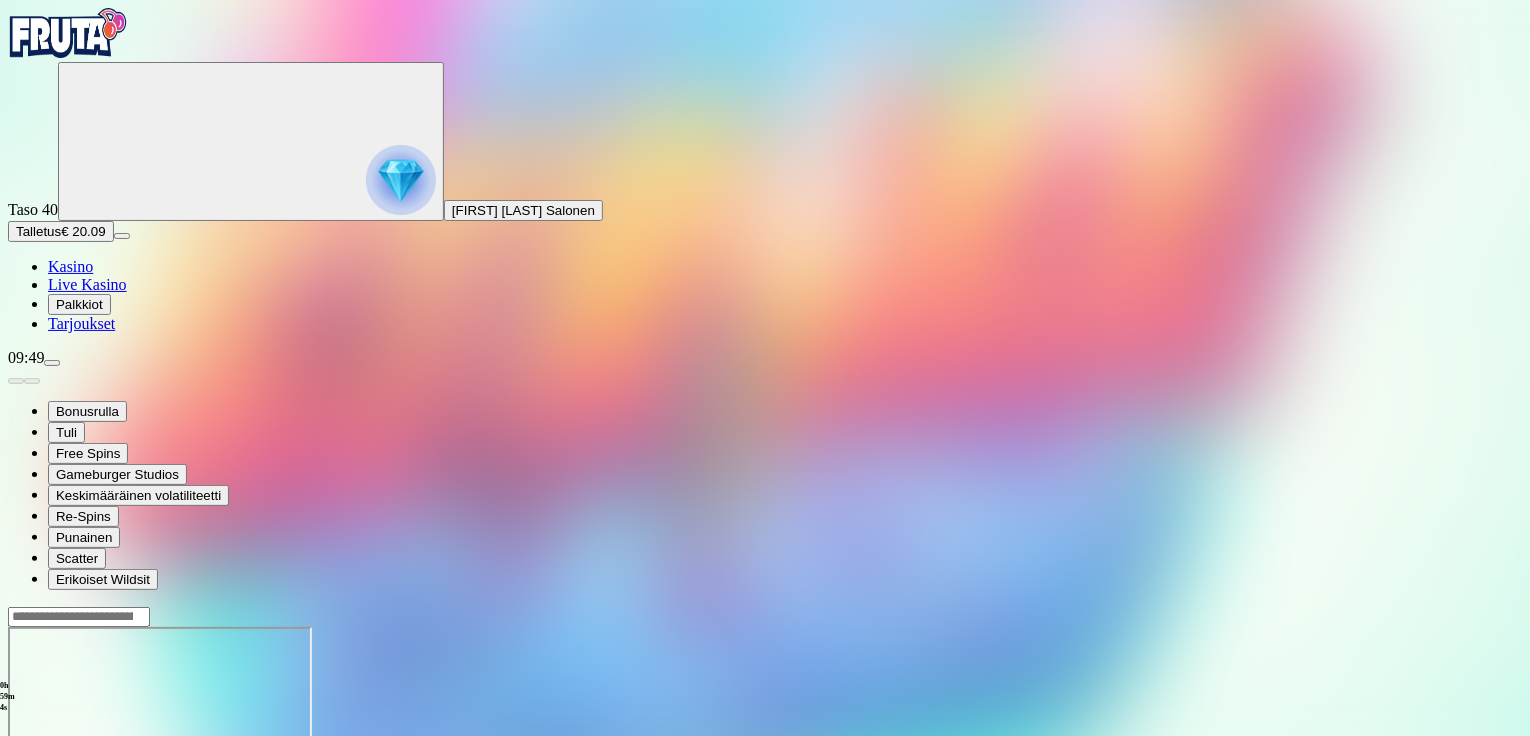 click on "0h 59m 3s Talletus Kokonaissaldo € 20.09 Kotiutus € 20.09 Bonukset € 0.00 Talletus Aulaan" at bounding box center (765, 802) 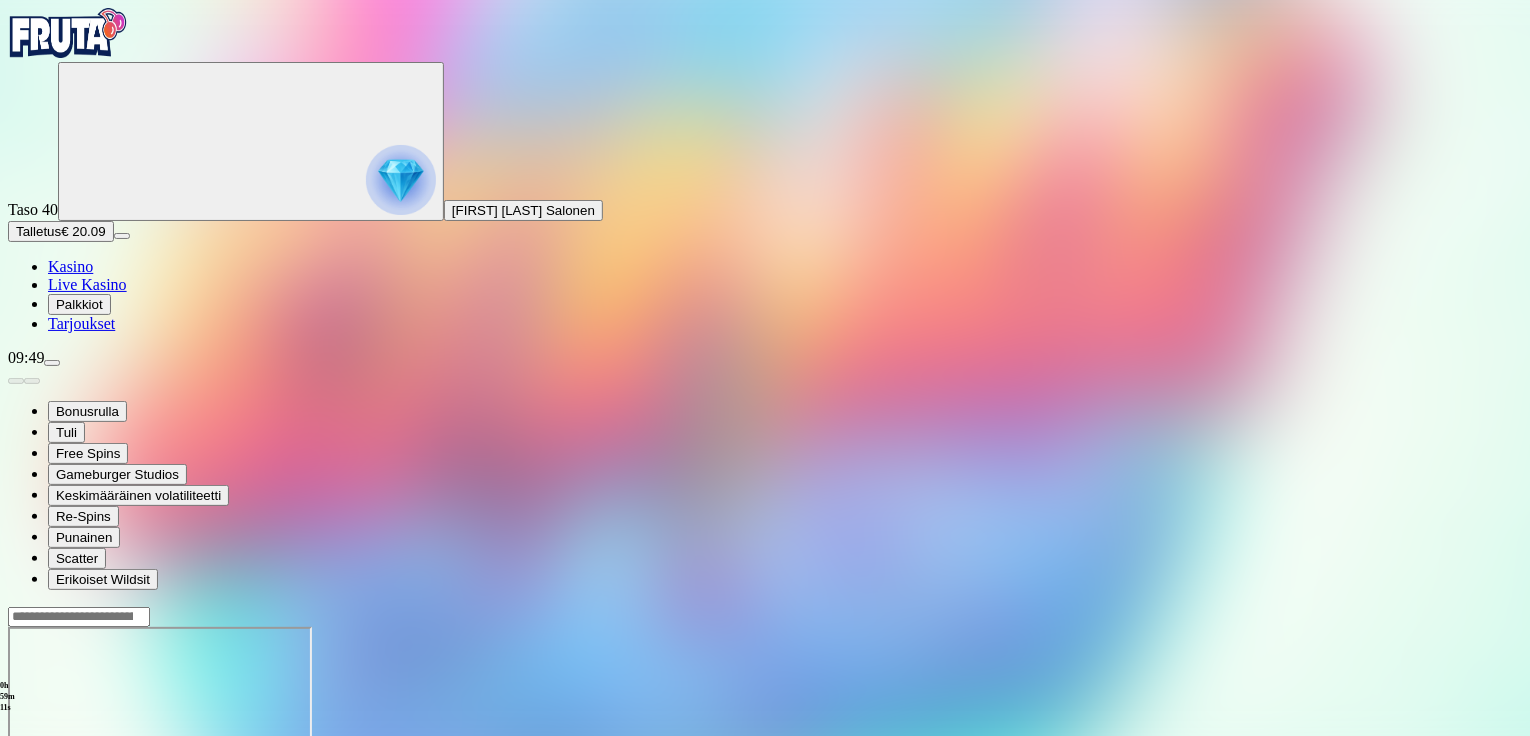 click on "0h 59m 11s Talletus Kokonaissaldo € 20.09 Kotiutus € 20.09 Bonukset € 0.00 Talletus Aulaan" at bounding box center (765, 802) 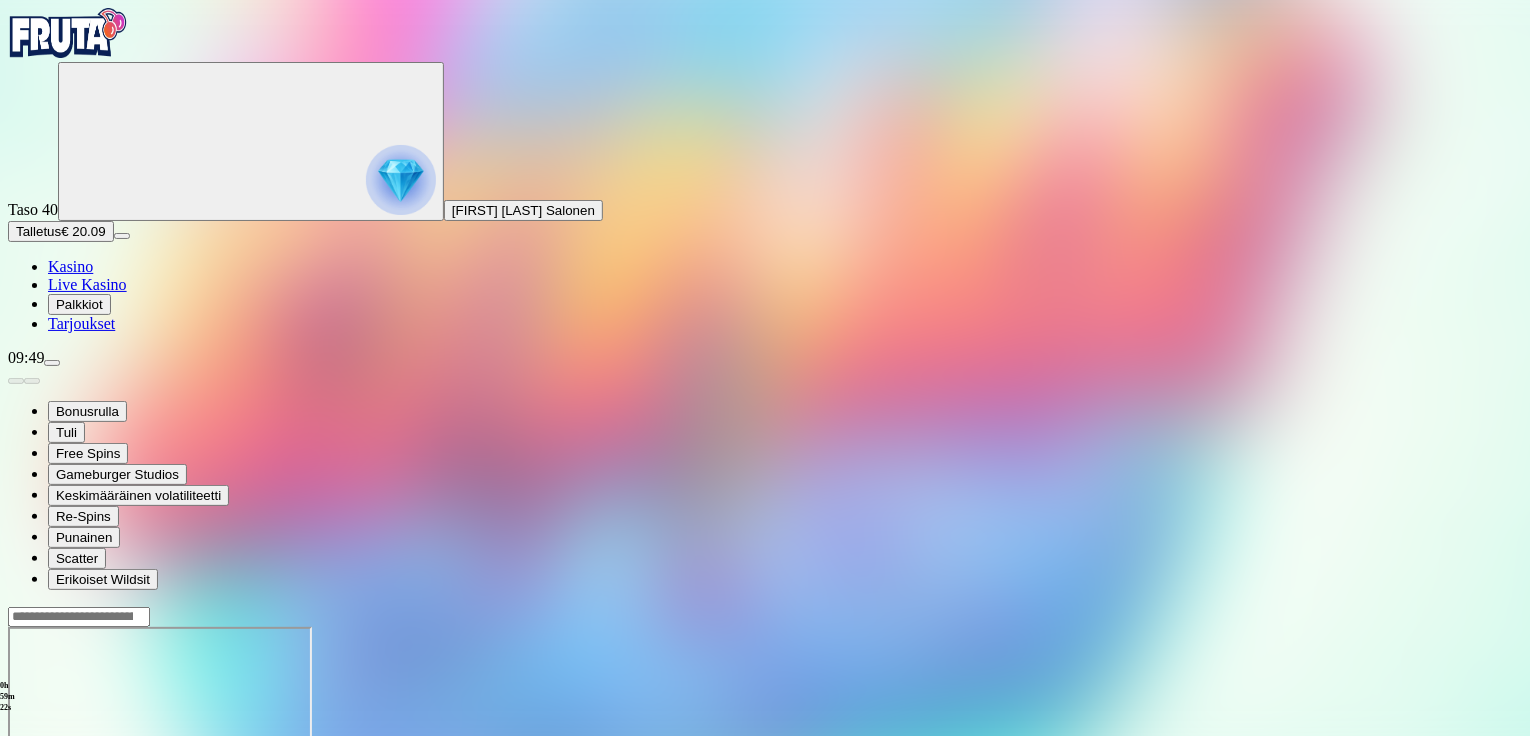 click at bounding box center (79, 617) 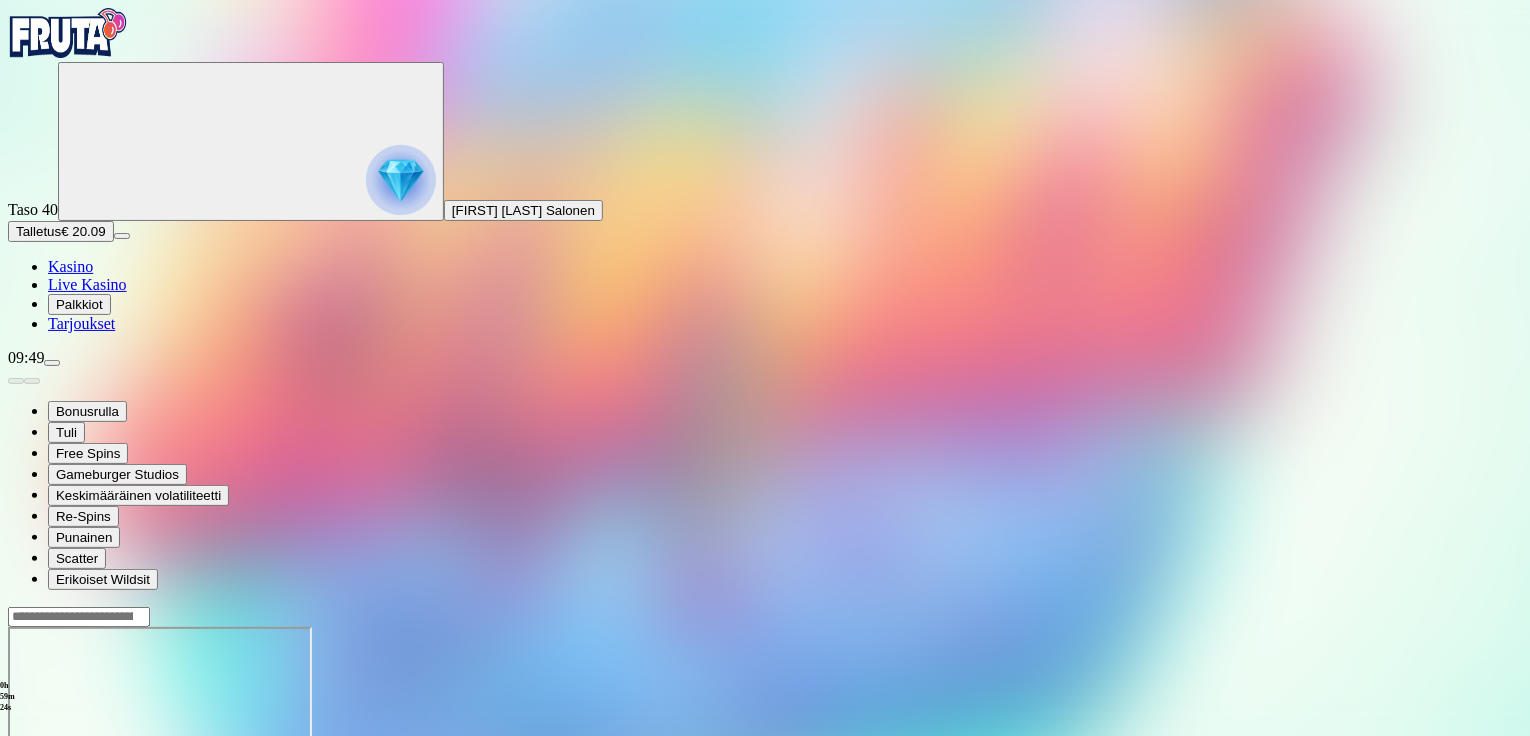 click at bounding box center (765, 616) 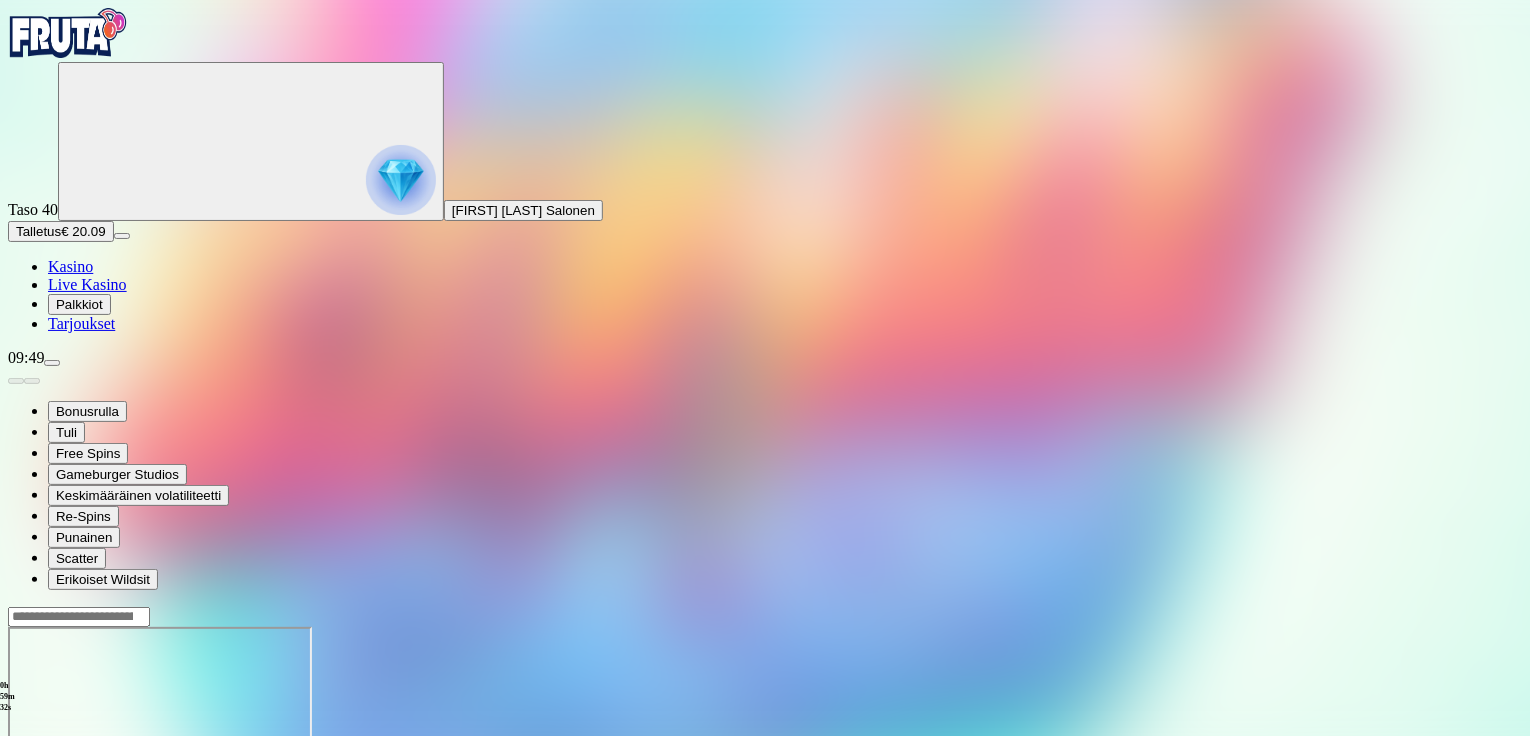 click at bounding box center [79, 617] 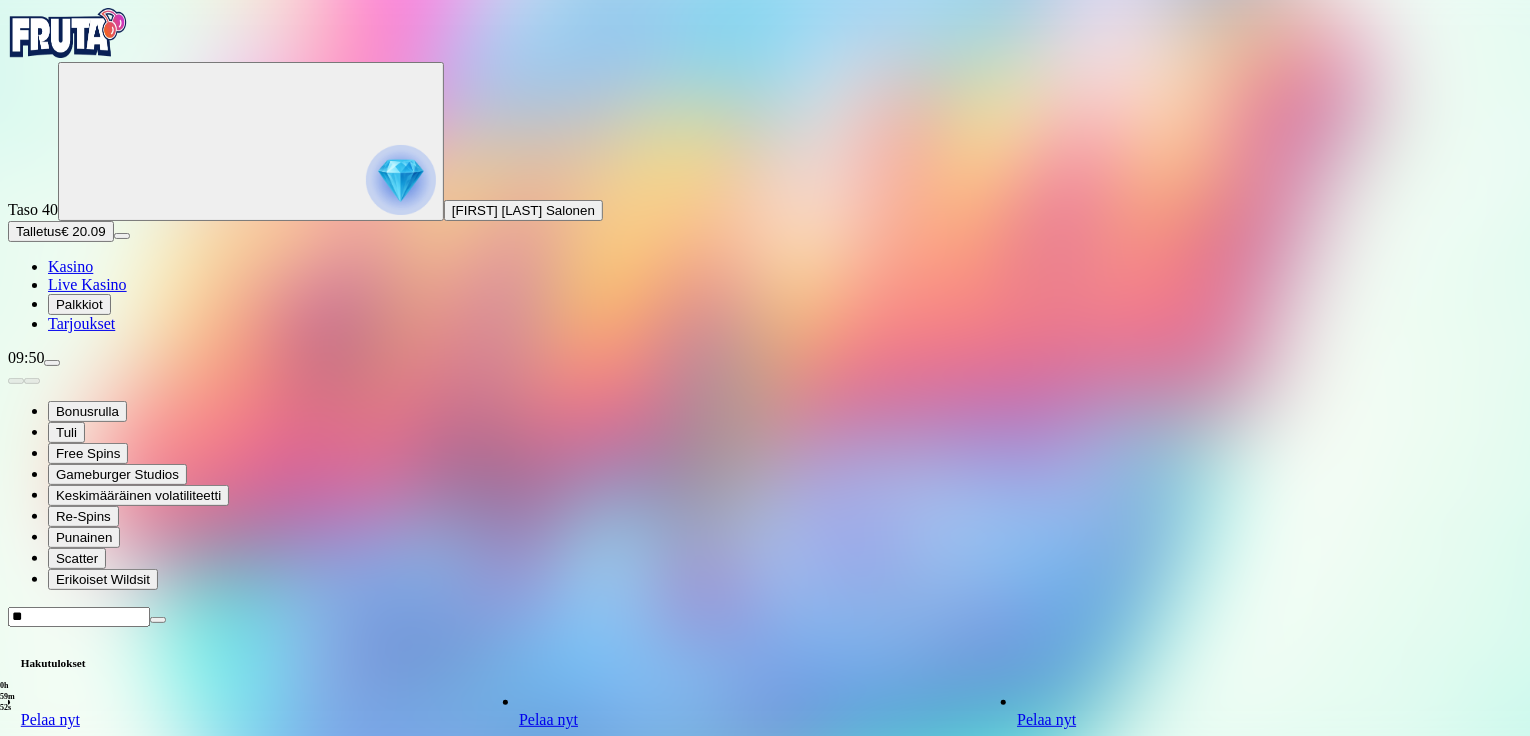 type on "*" 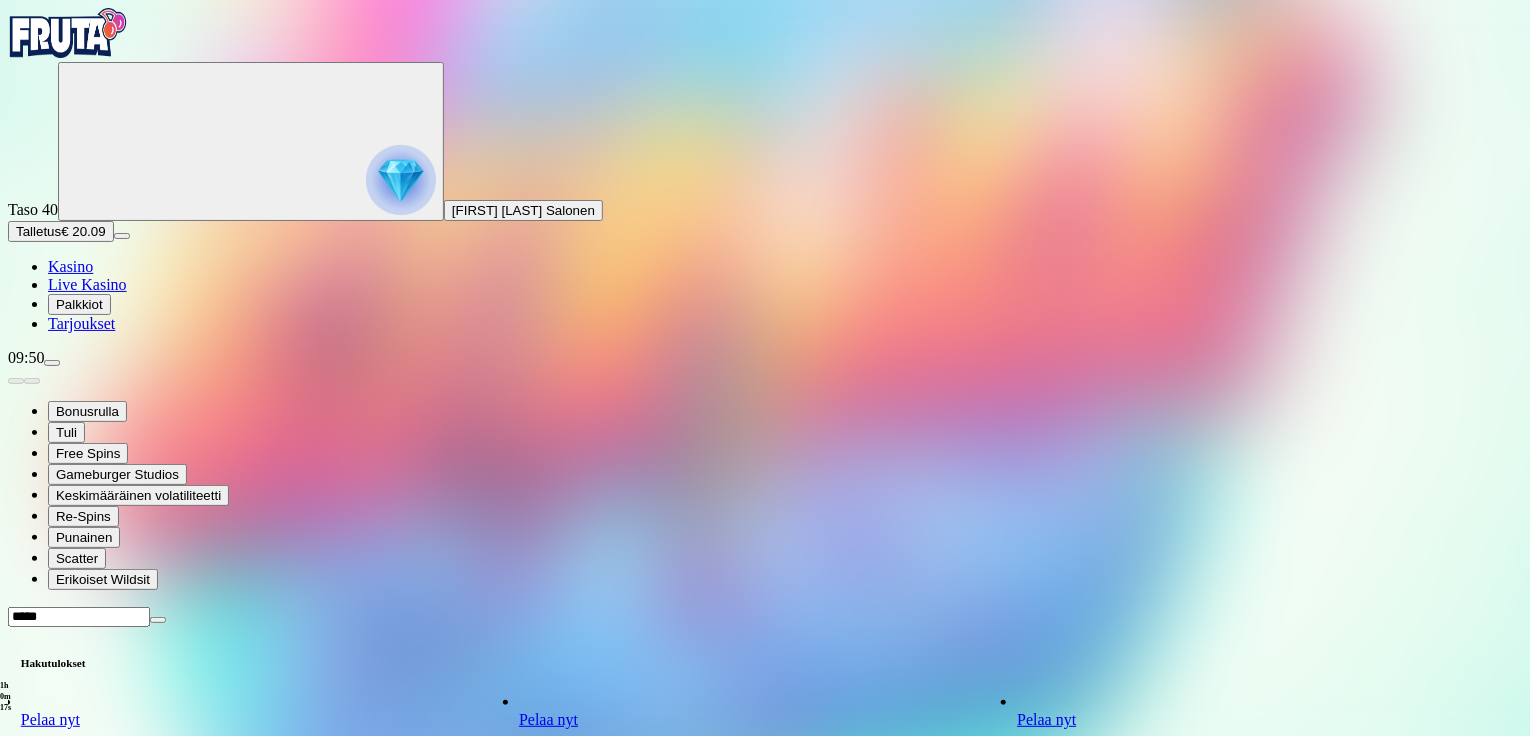 click at bounding box center (765, 368) 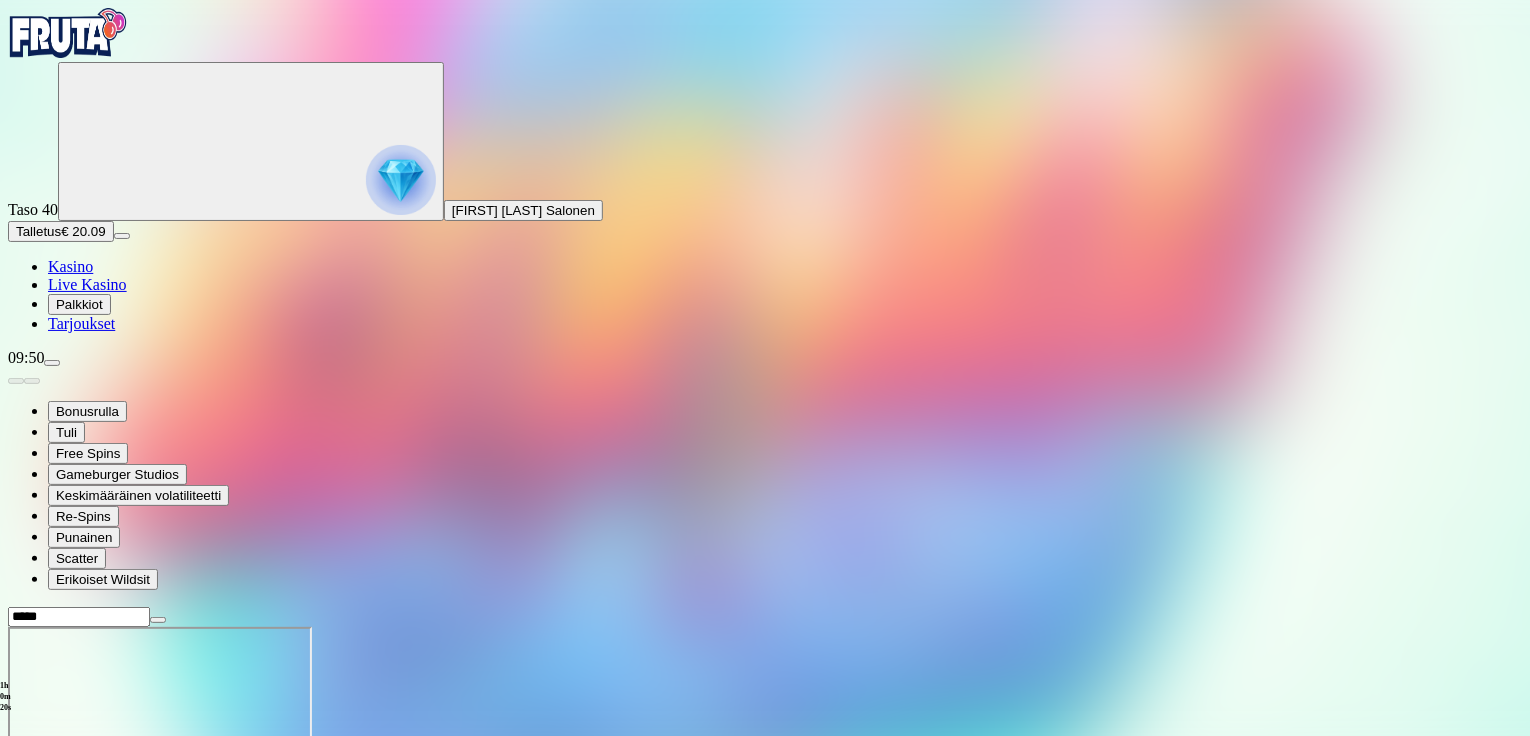 click on "*****" at bounding box center (79, 617) 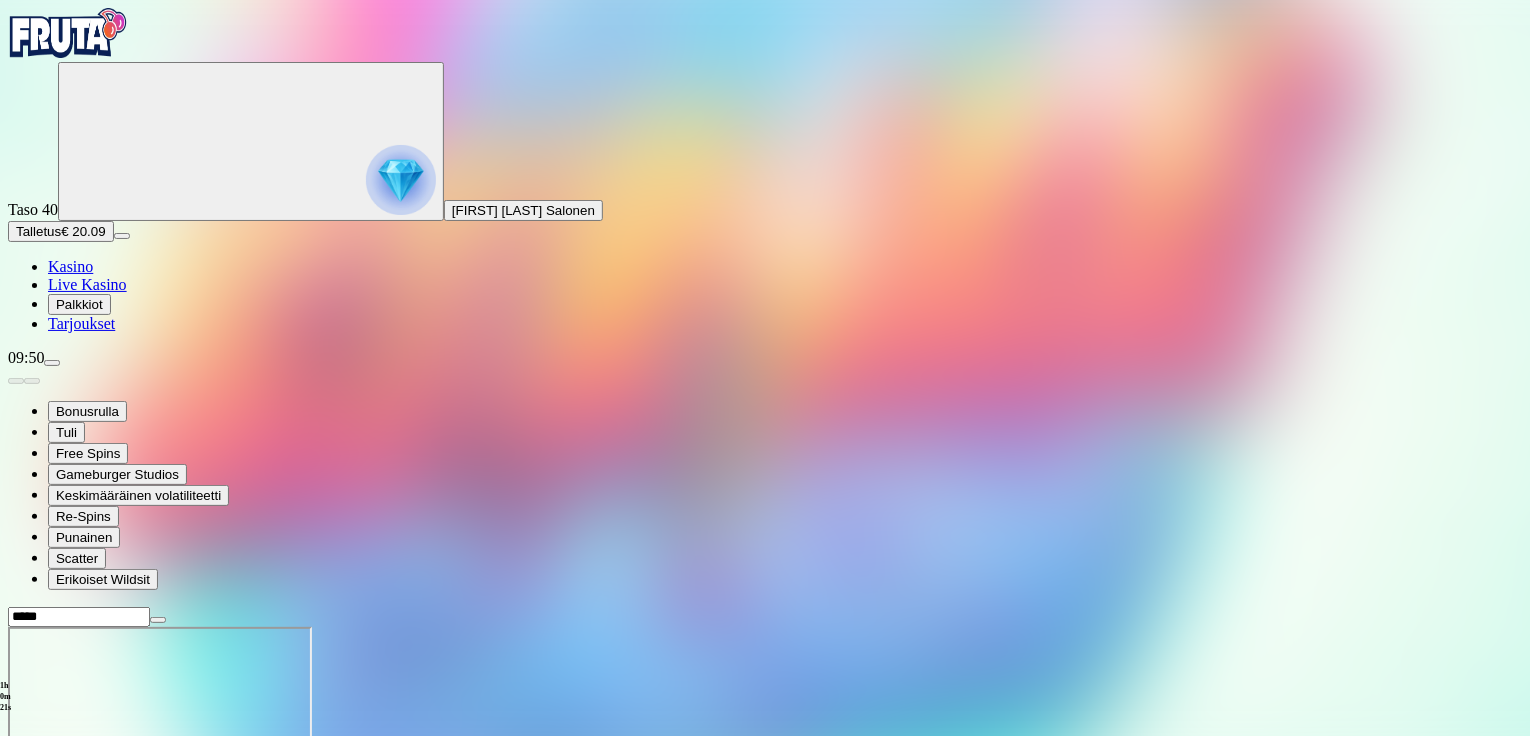 click on "*****" at bounding box center [79, 617] 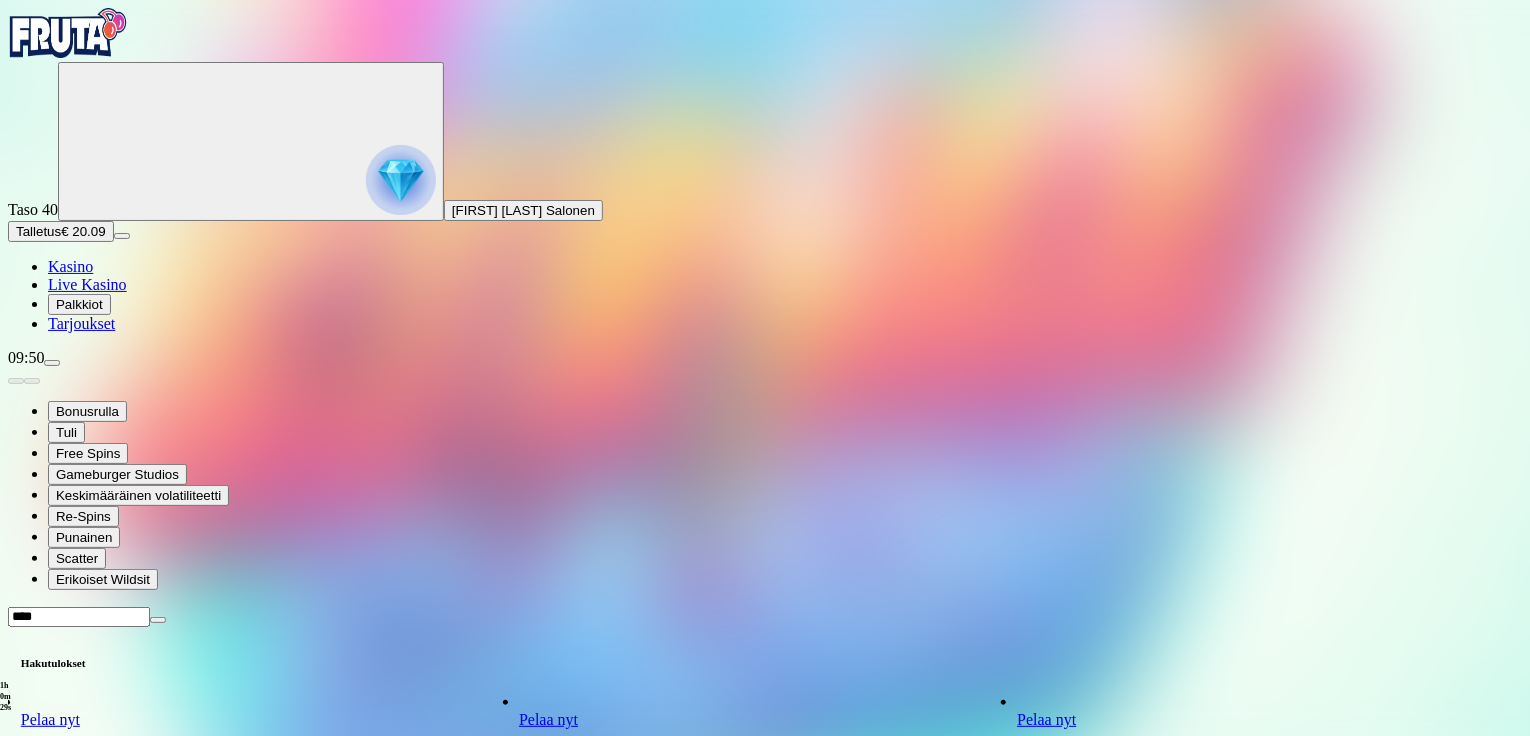 type on "****" 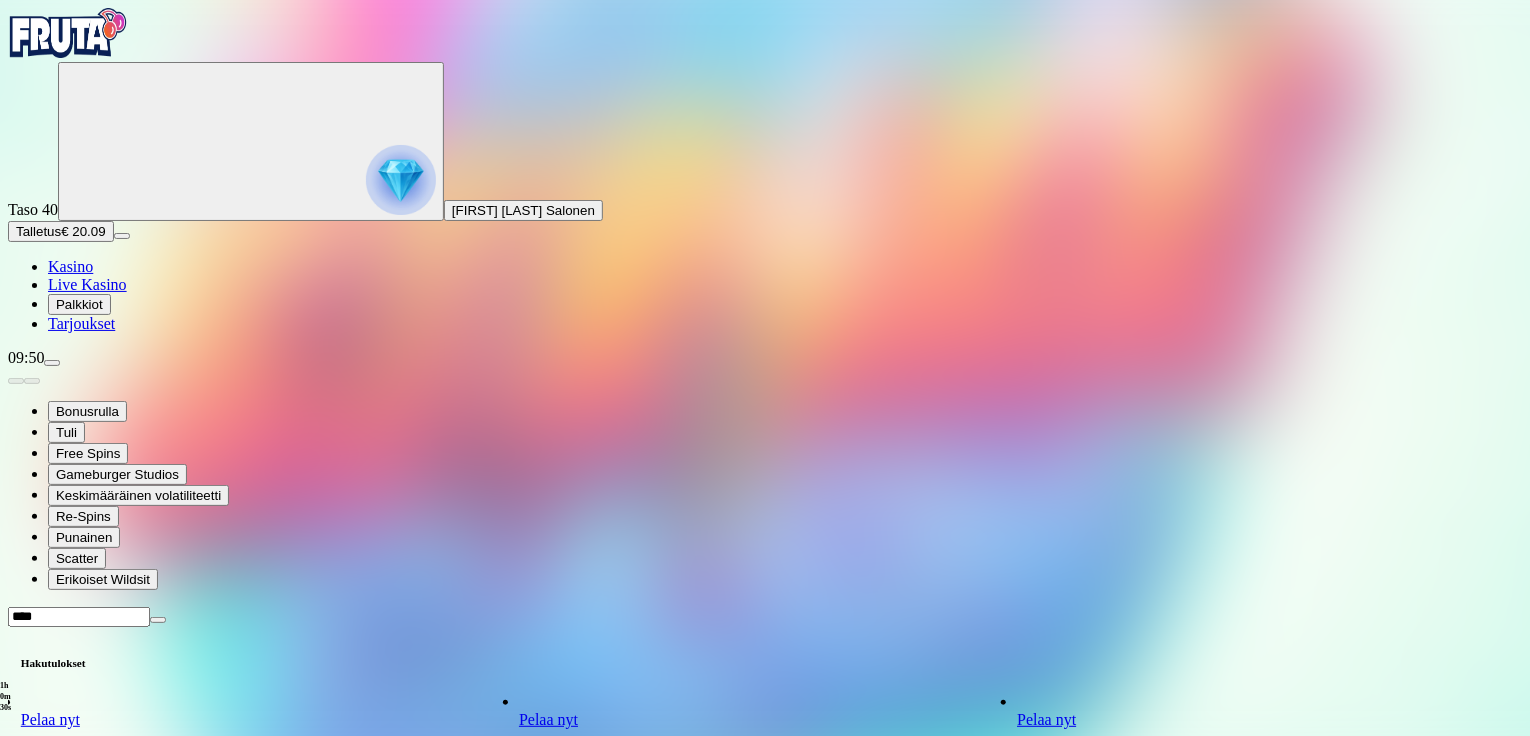 scroll, scrollTop: 67, scrollLeft: 0, axis: vertical 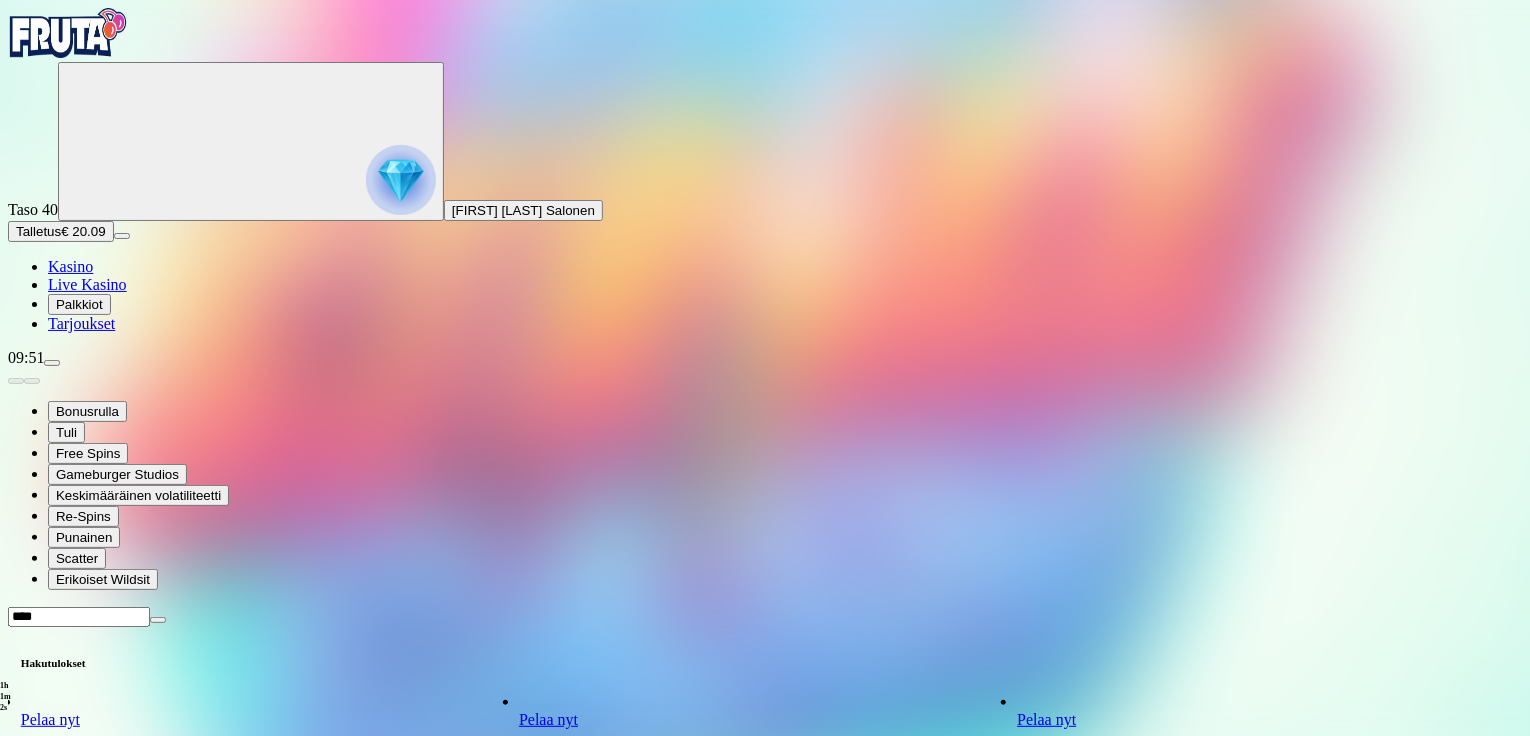 click on "Pelaa nyt" at bounding box center (548, 827) 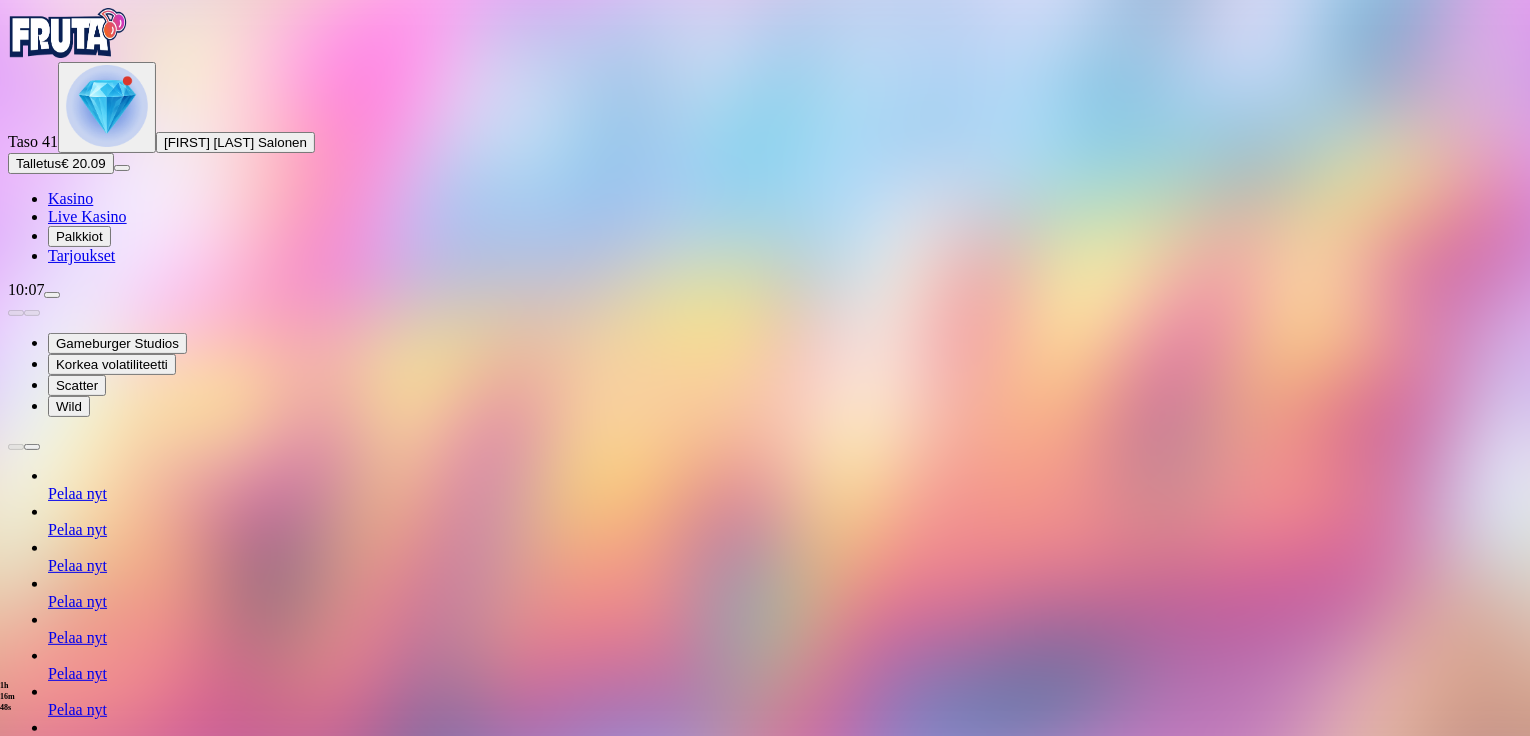 click on "Pelaa nyt" at bounding box center (77, 673) 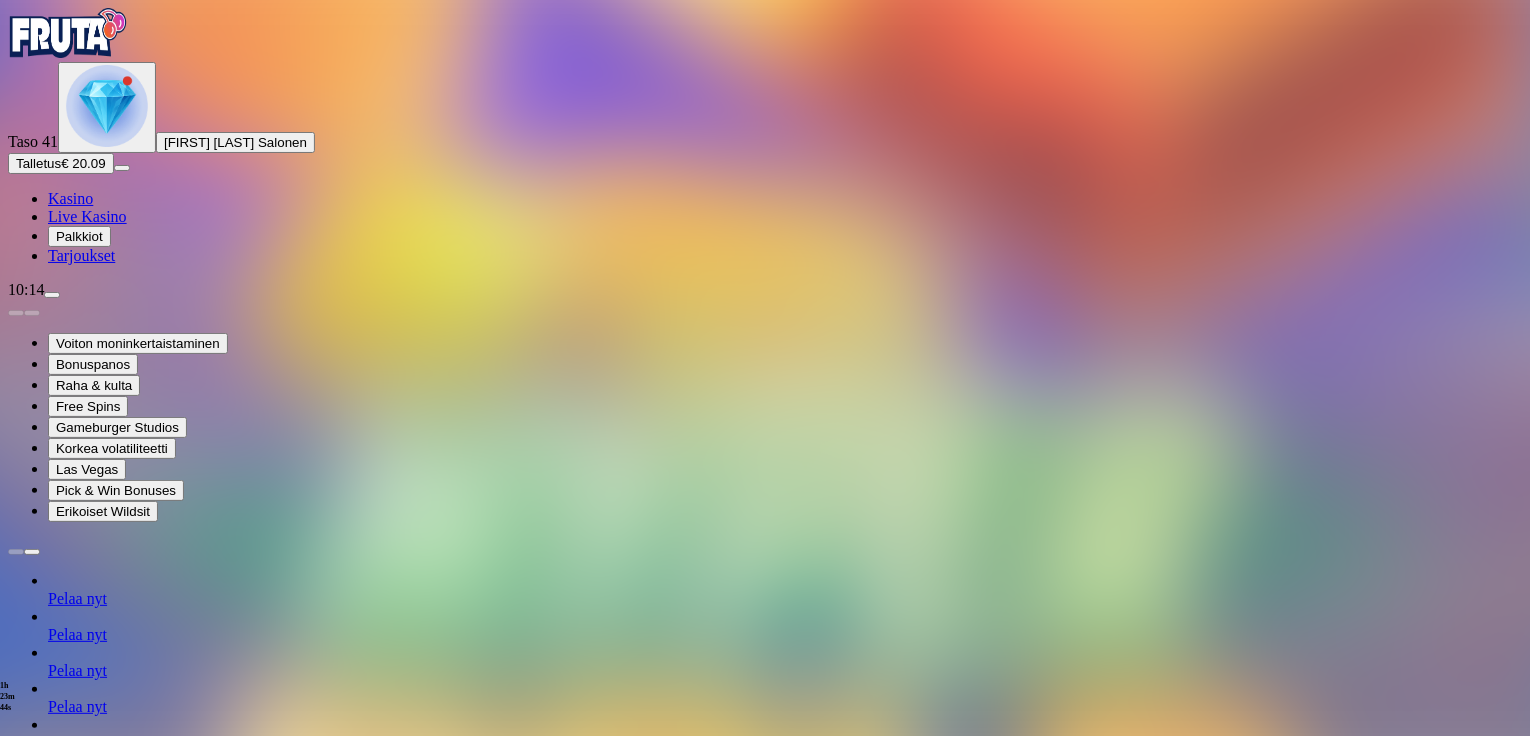 click on "Talletus € 20.09" at bounding box center (61, 163) 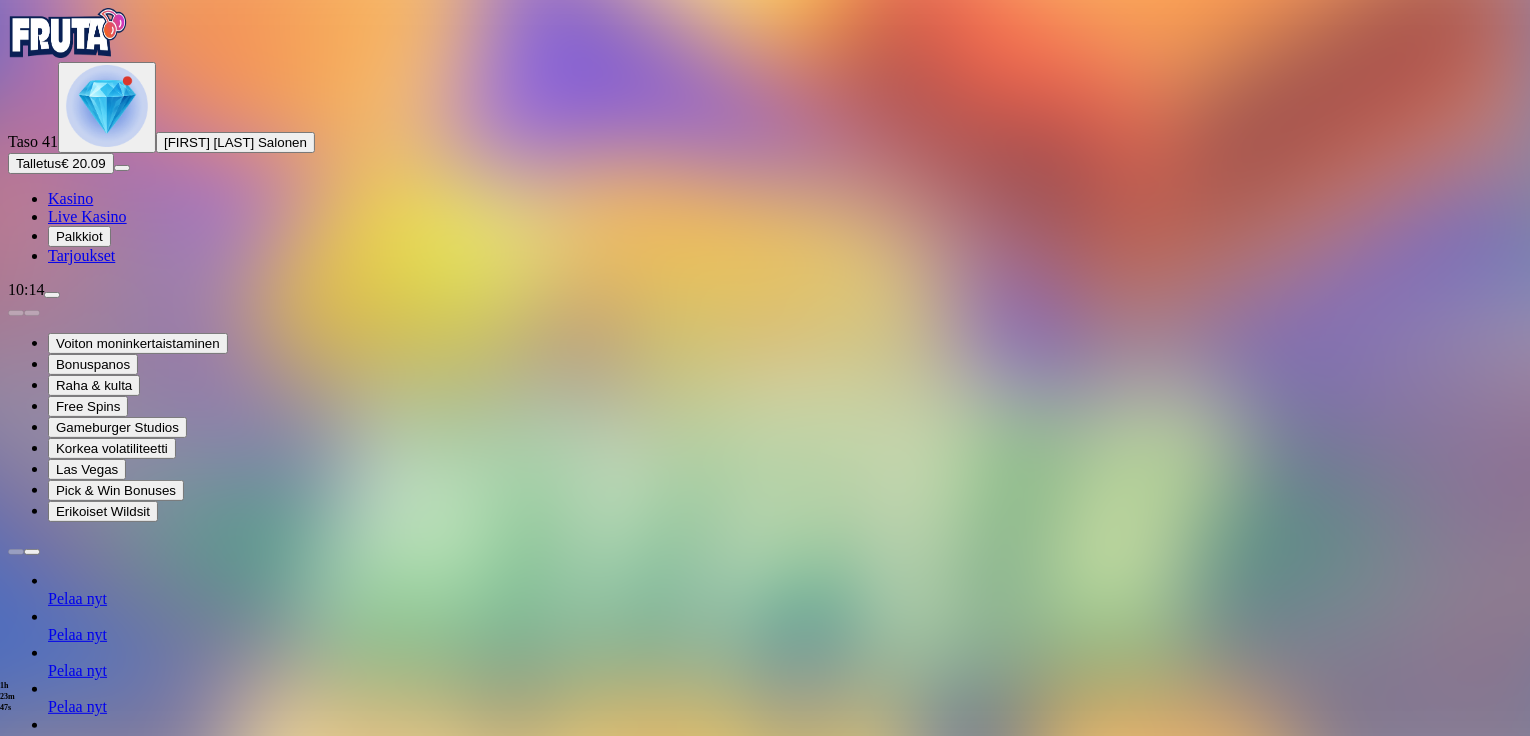 click on "***" at bounding box center (79, 1409) 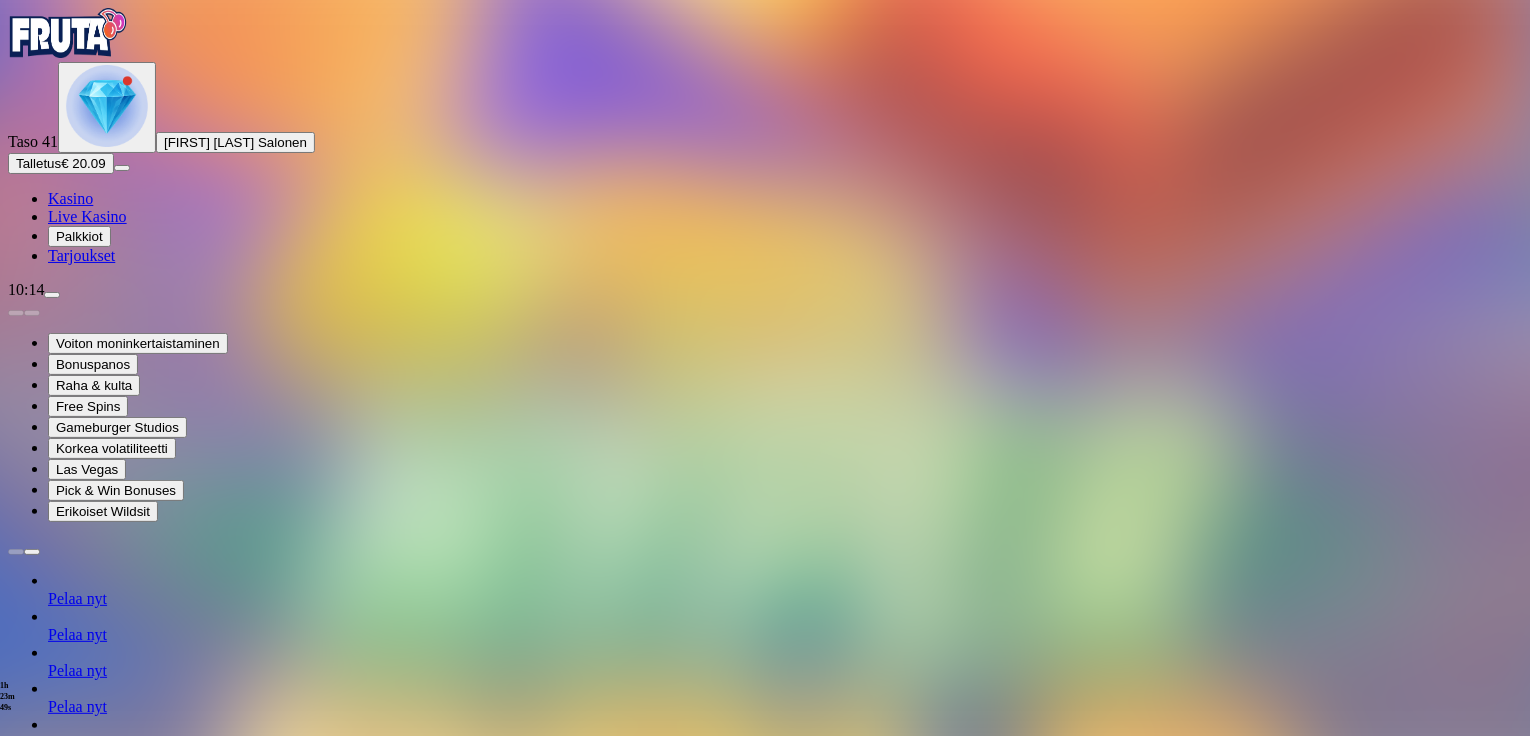 type on "*" 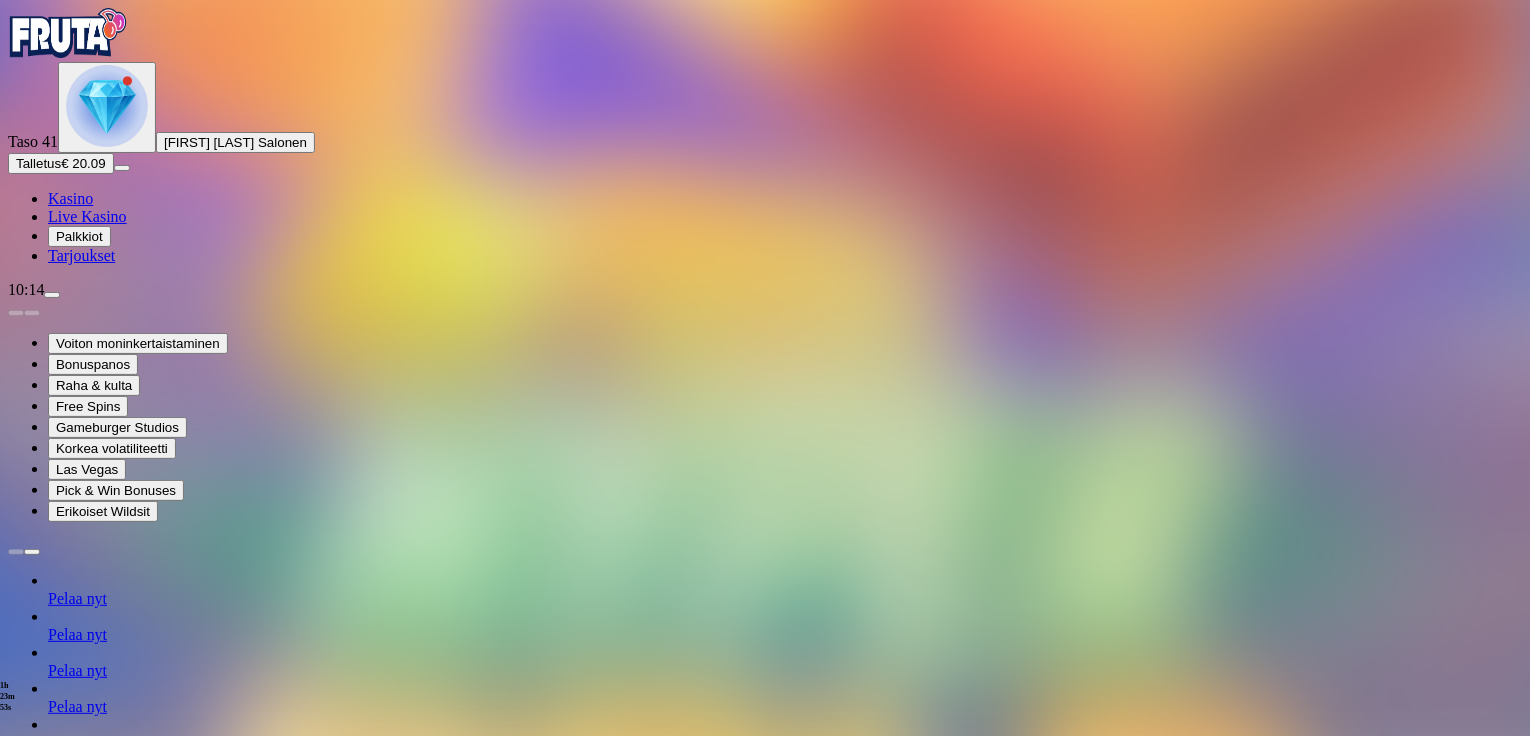 type on "**" 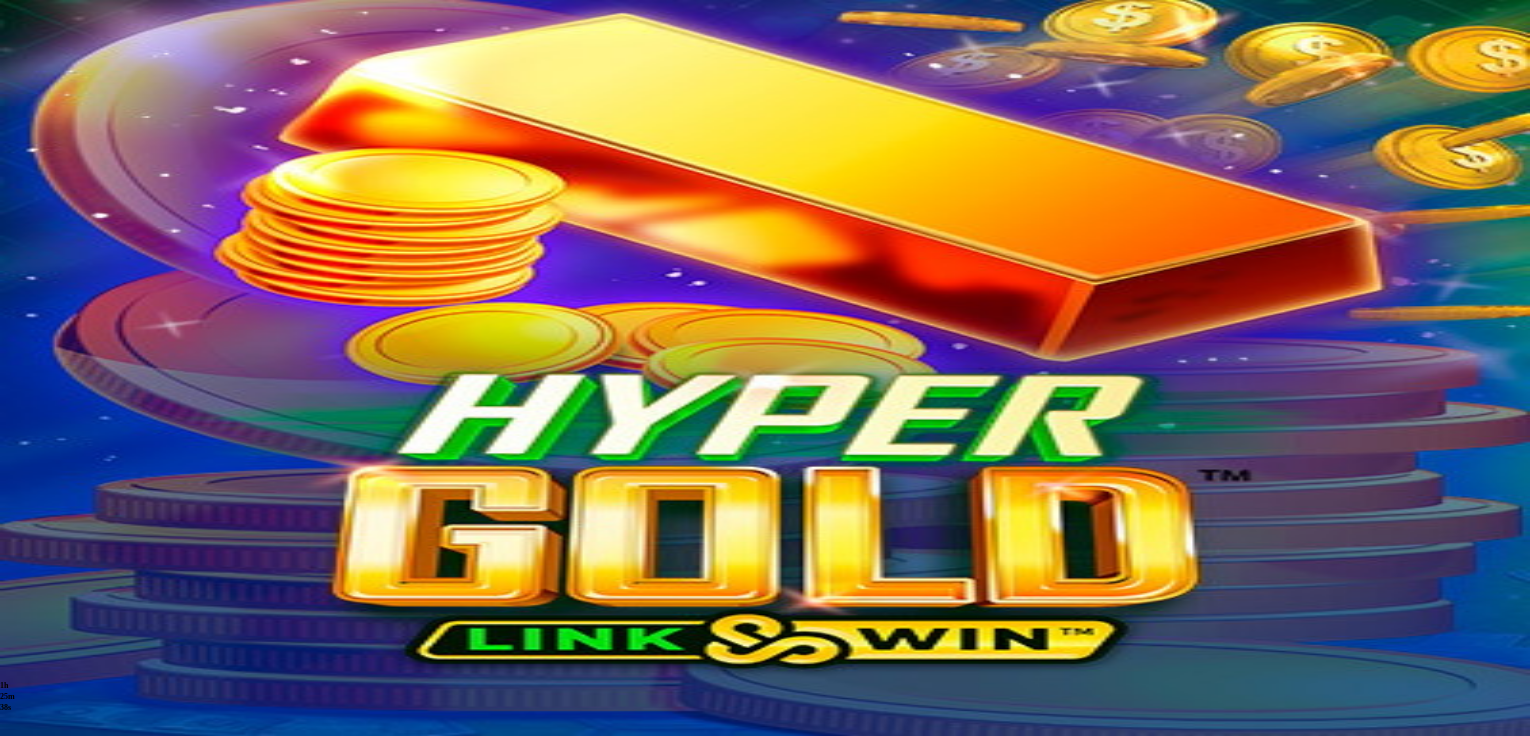 scroll, scrollTop: 0, scrollLeft: 0, axis: both 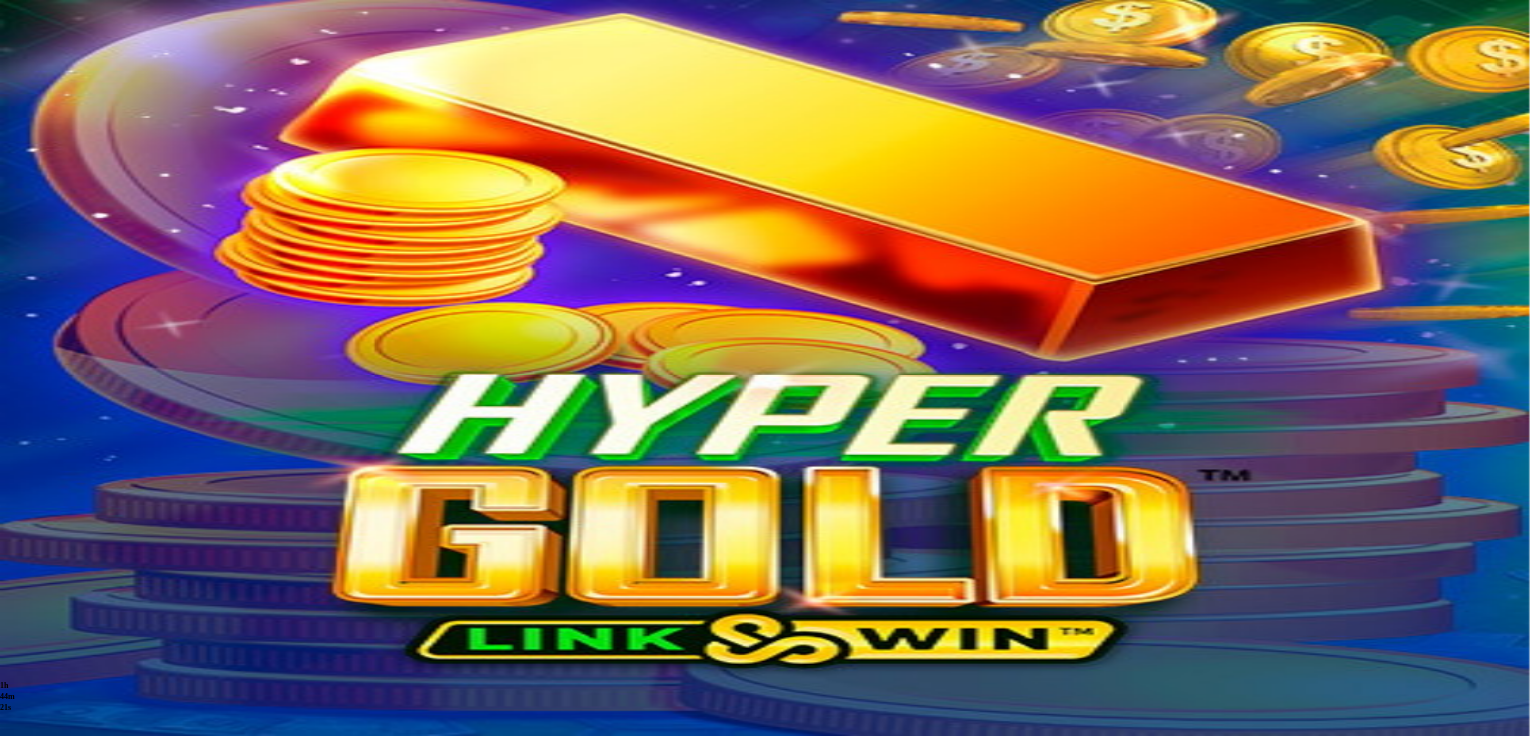 click at bounding box center (16, 731) 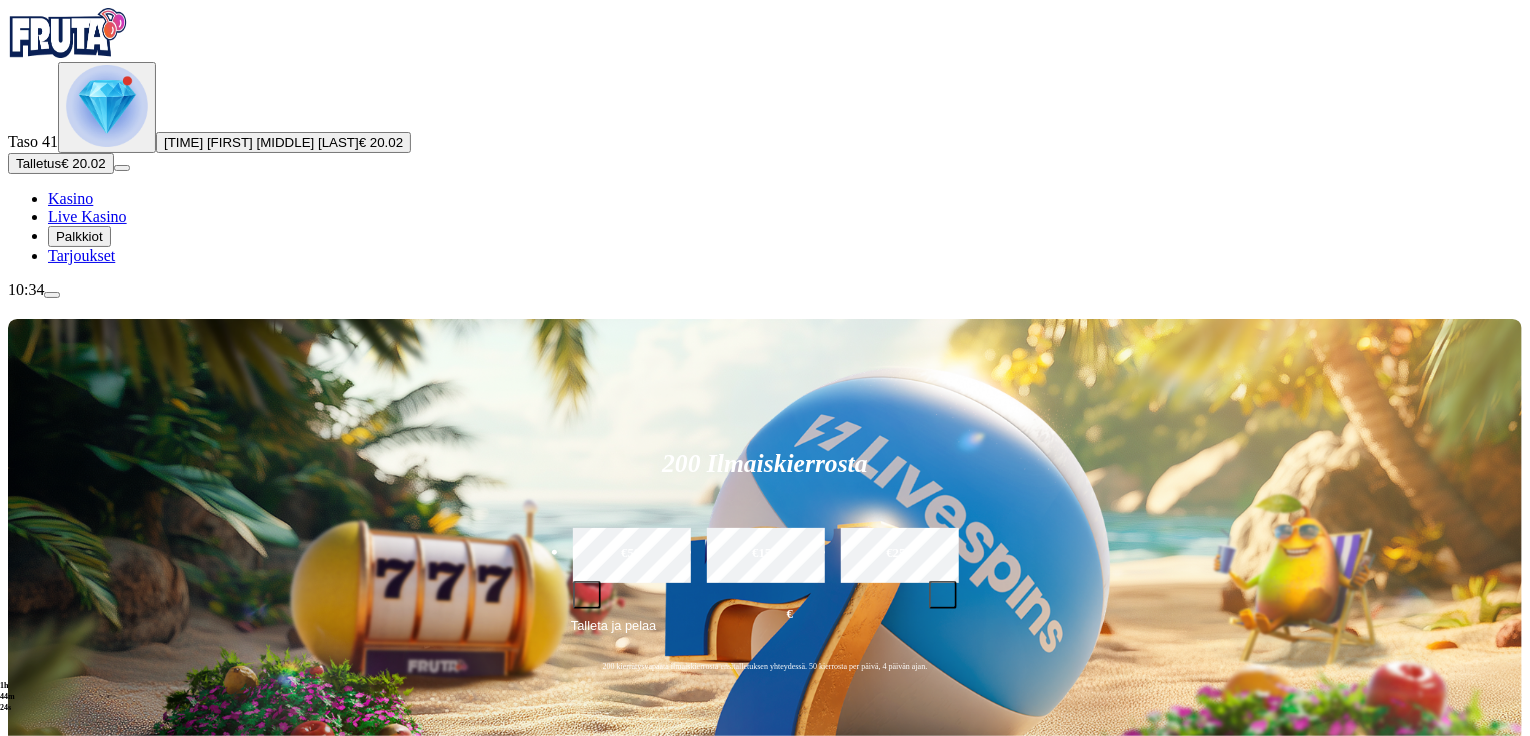 click on "200 Ilmaiskierrosta €50 €150 €250 € Talleta ja pelaa 200 kierrätysvapaata ilmaiskierrosta ensitalletuksen yhteydessä. 50 kierrosta per päivä, 4 päivän ajan." at bounding box center (765, 566) 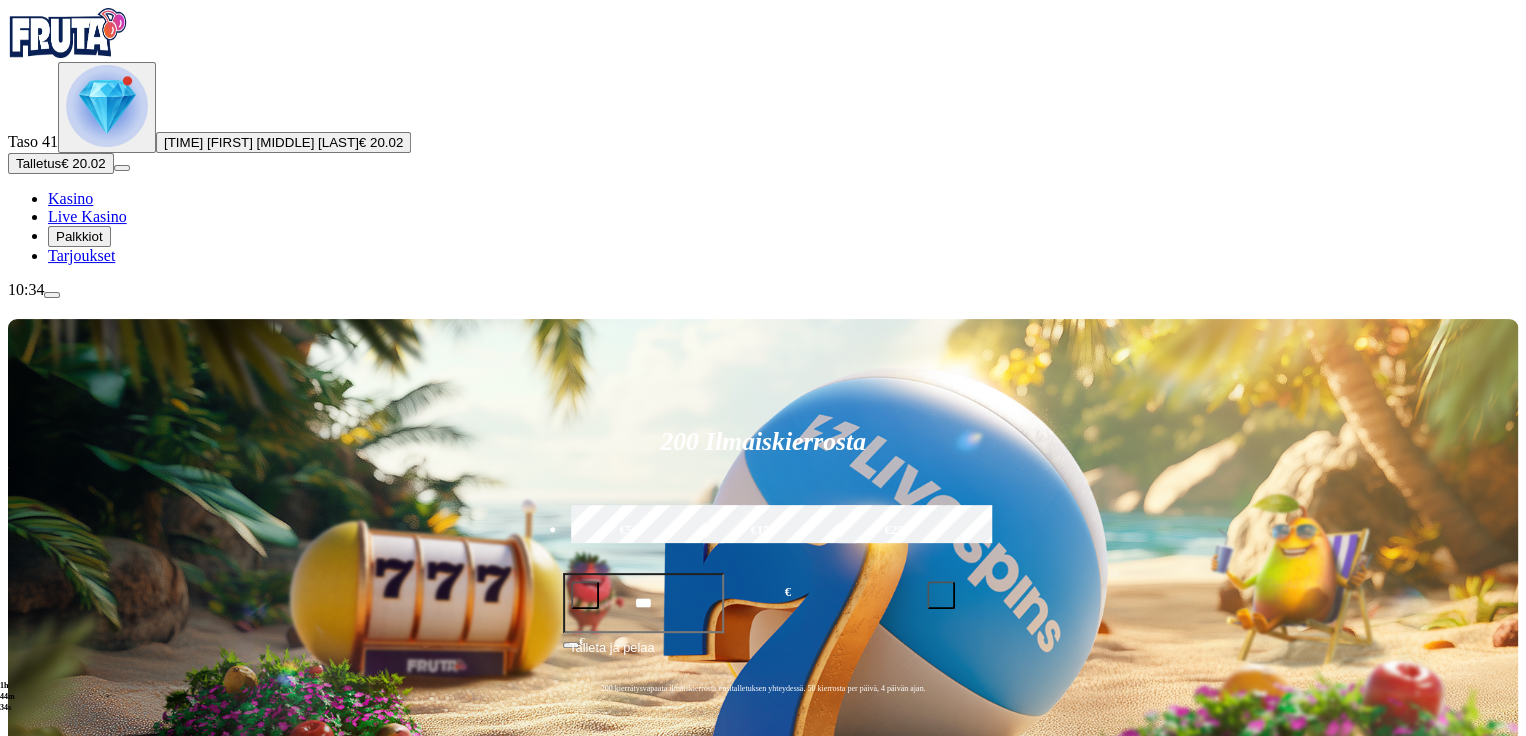 scroll, scrollTop: 644, scrollLeft: 0, axis: vertical 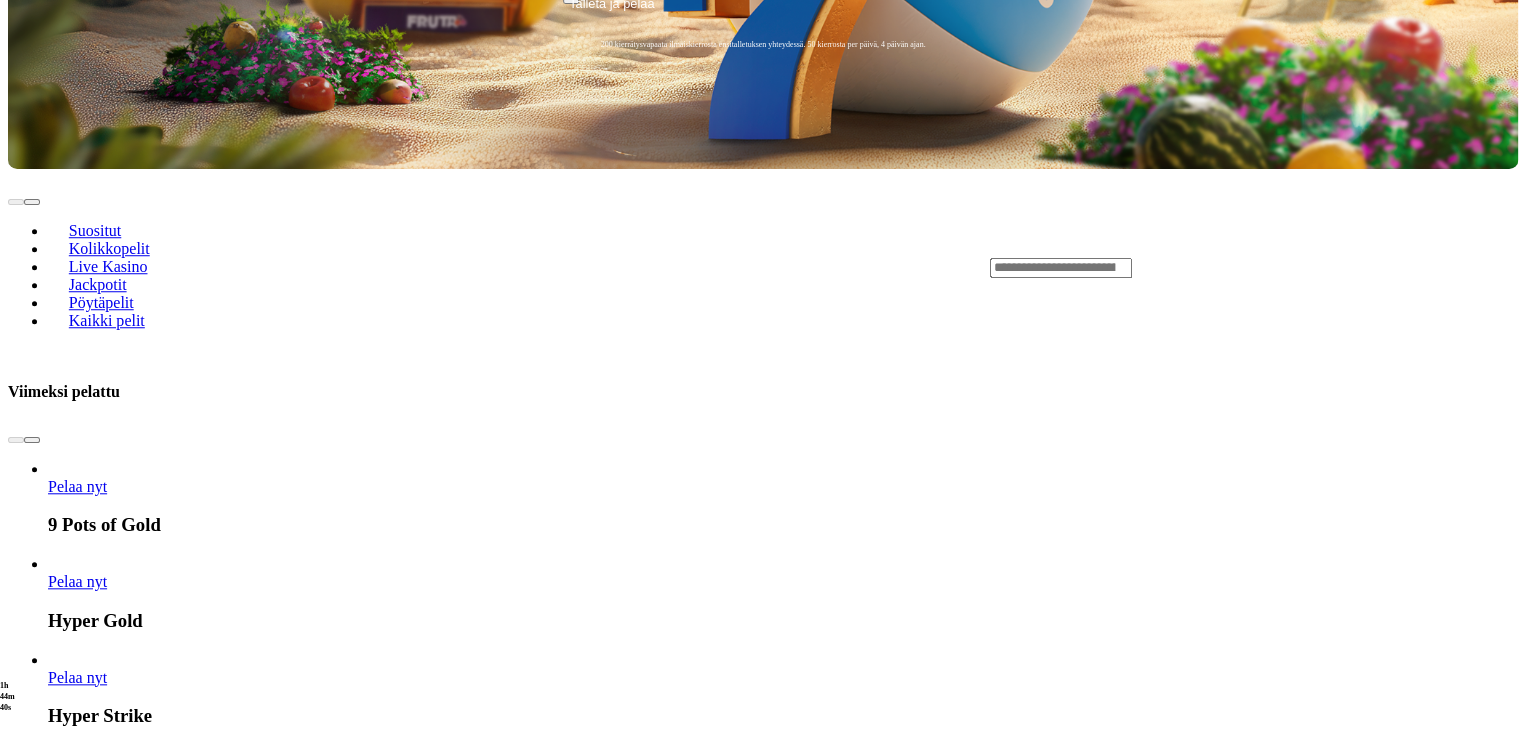 click on "Pelaa nyt" at bounding box center (77, 963) 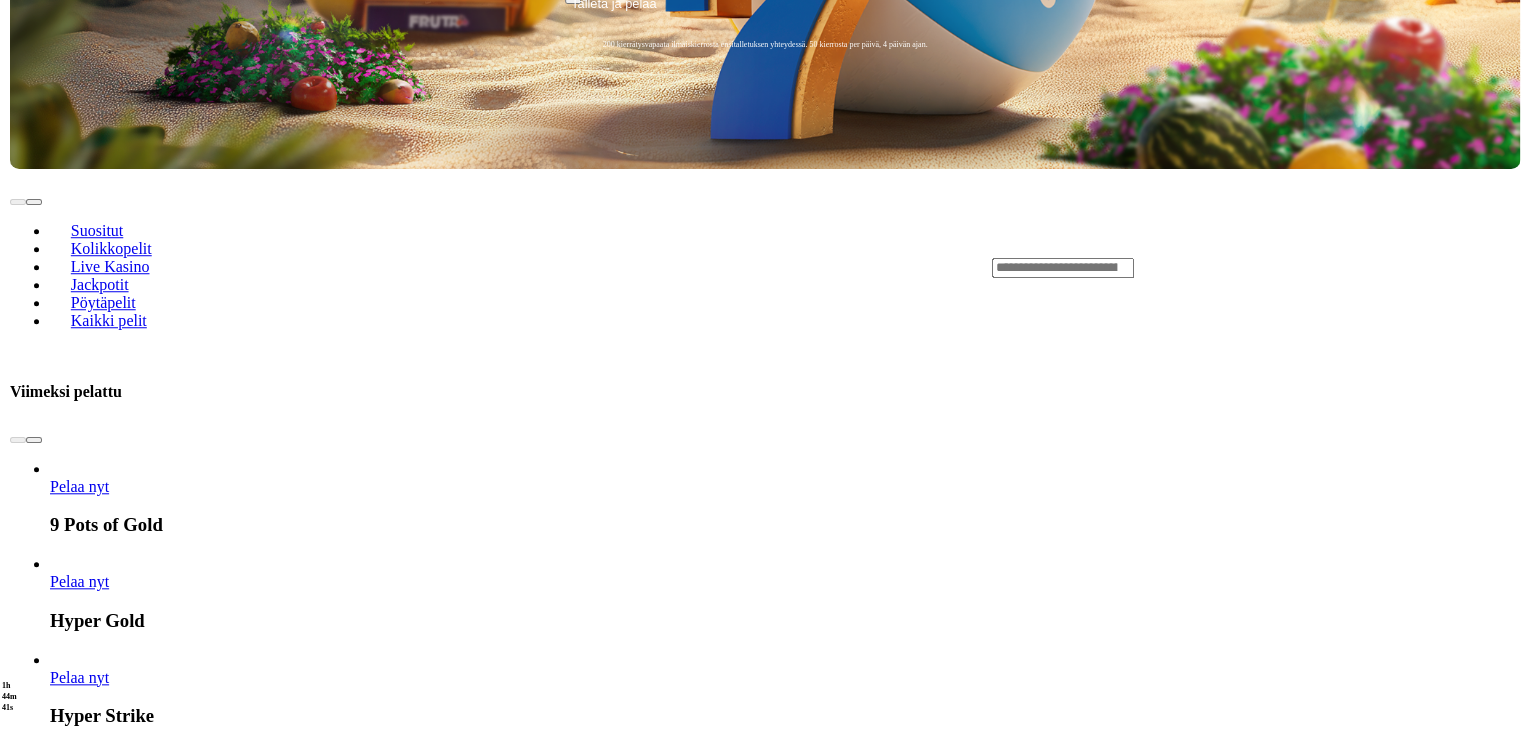 scroll, scrollTop: 0, scrollLeft: 0, axis: both 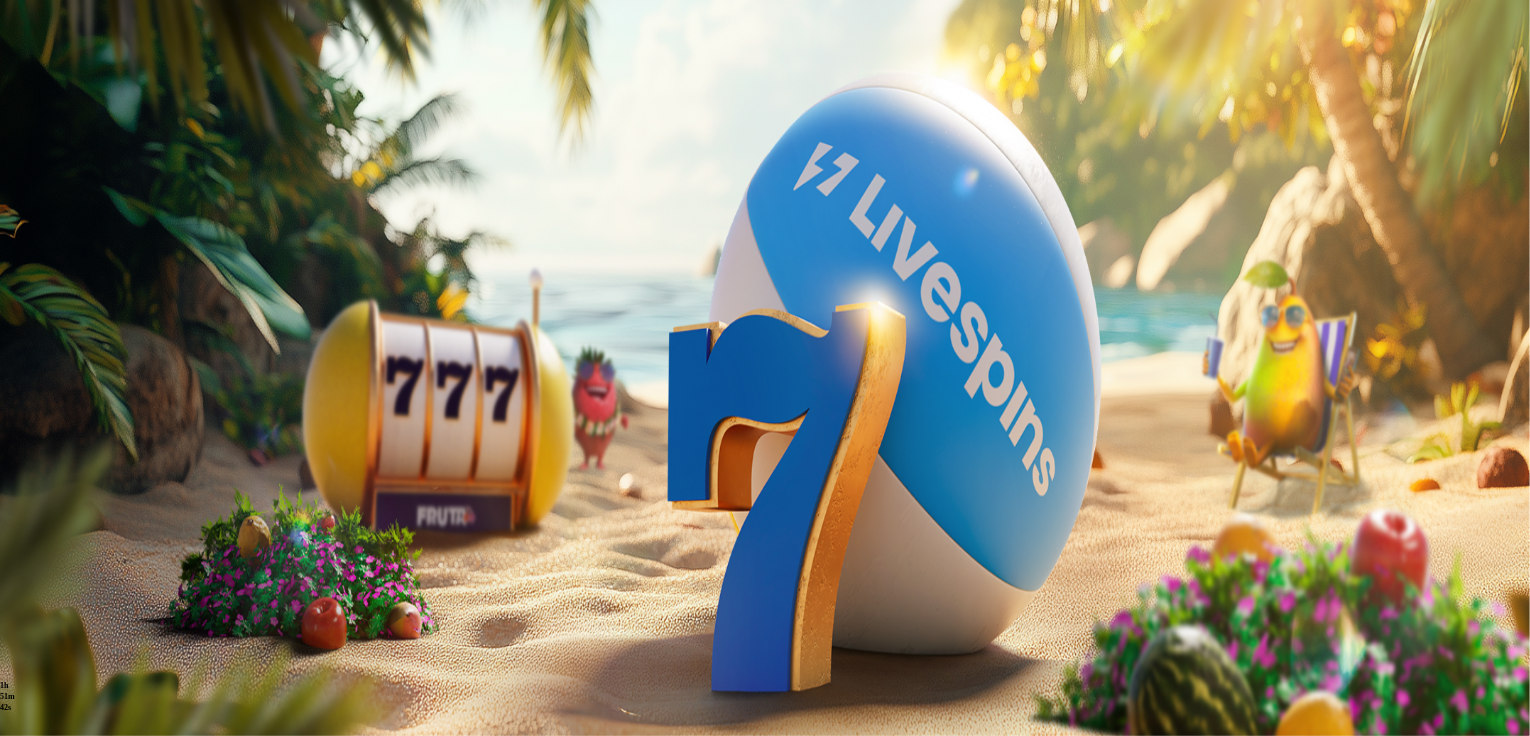 click on "***" at bounding box center (79, 580) 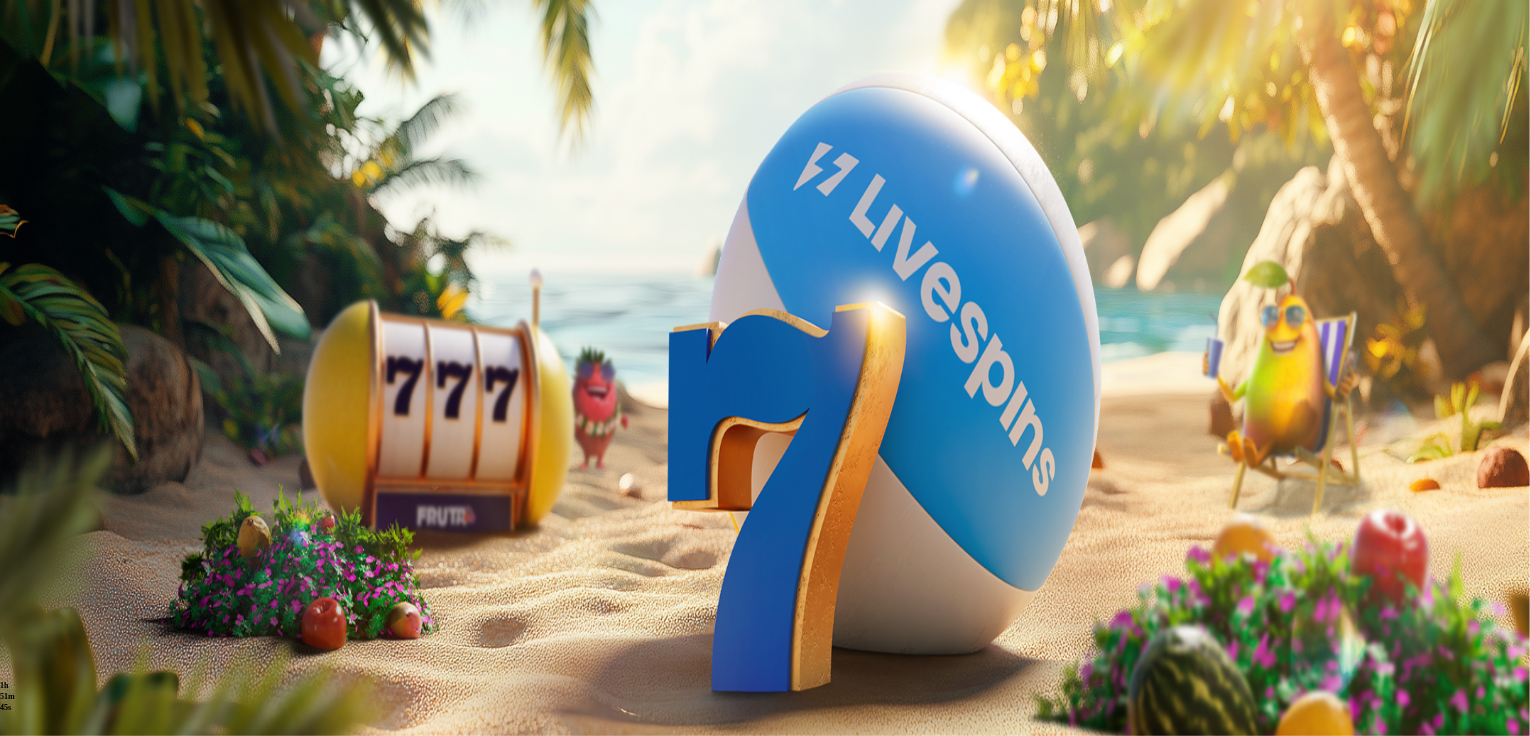 type on "*" 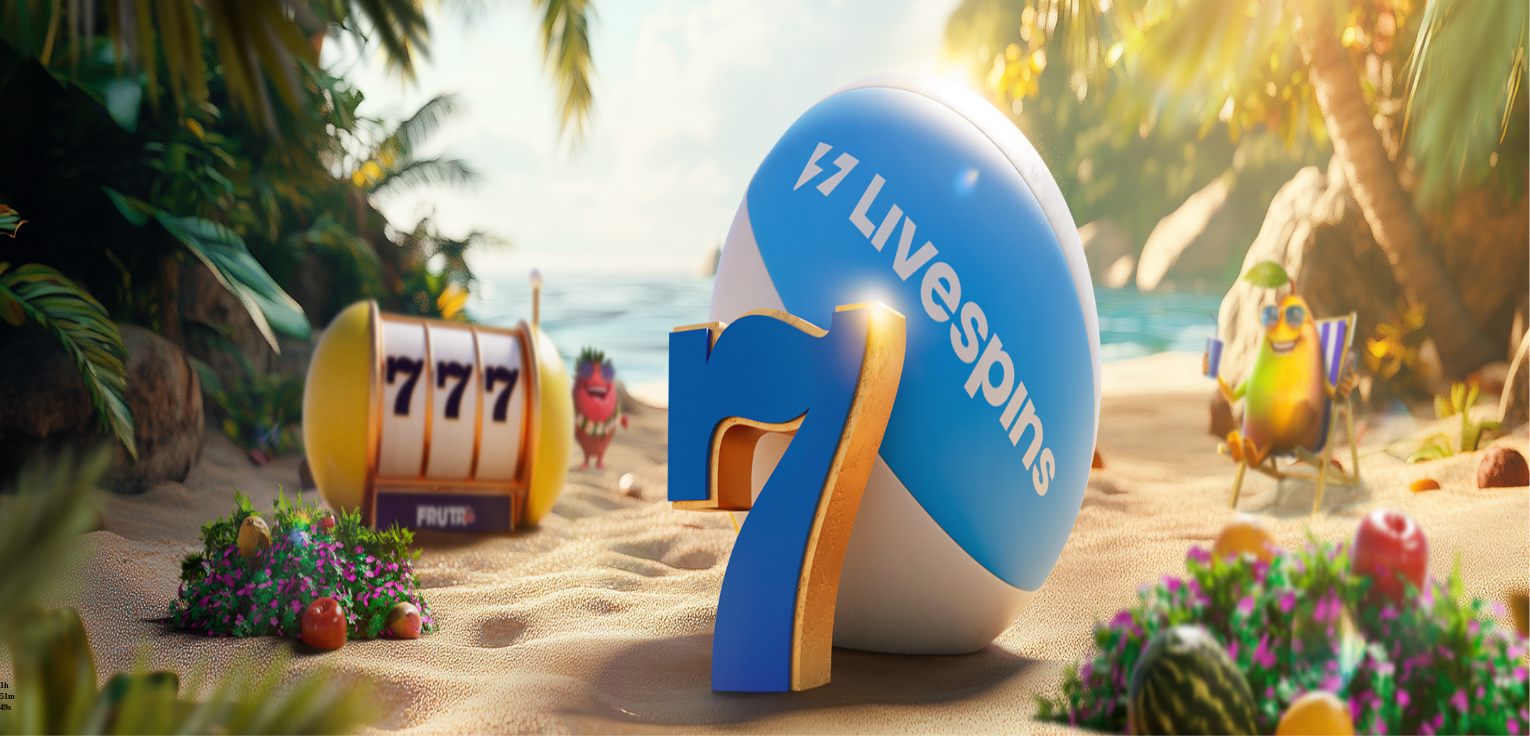 type on "**" 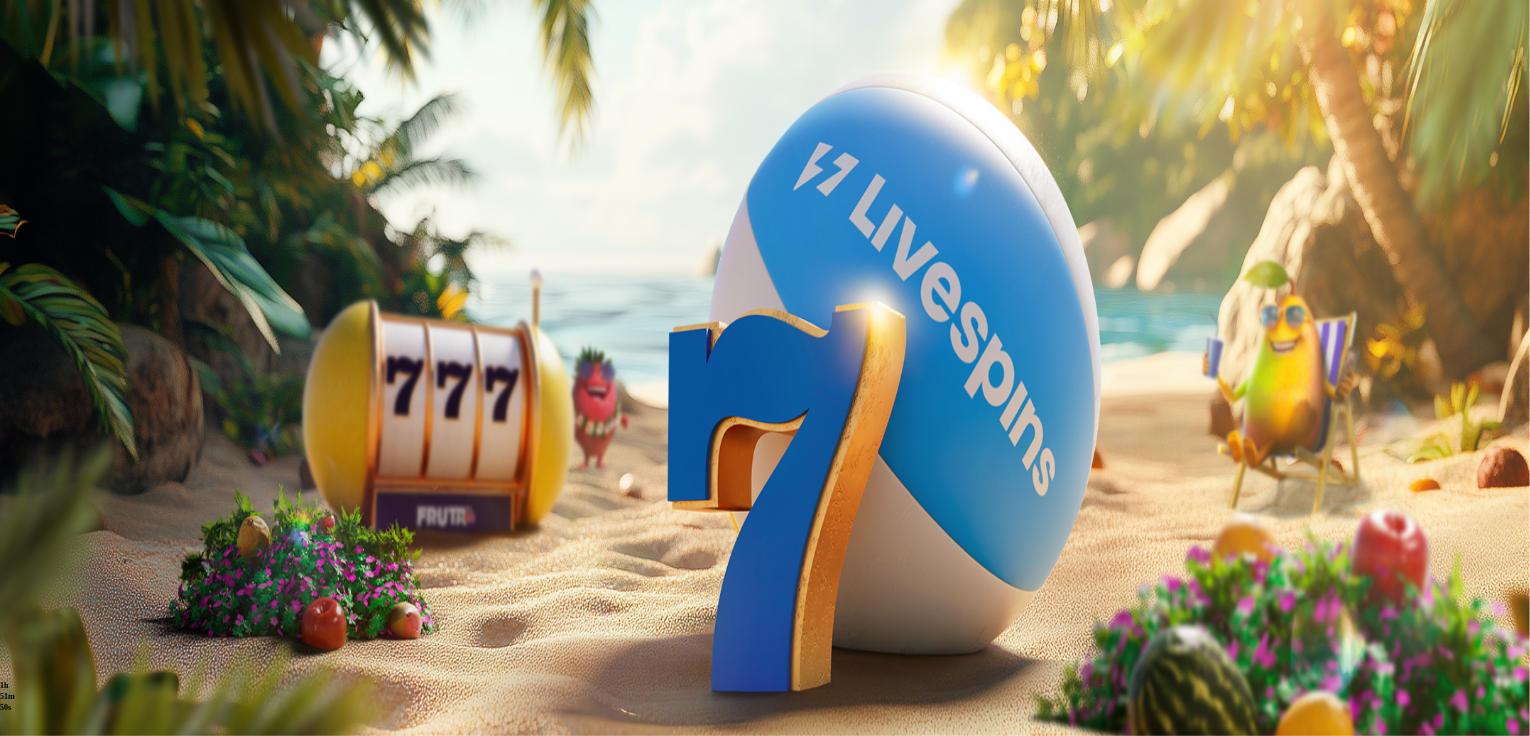click on "TALLETA JA PELAA" at bounding box center (76, 618) 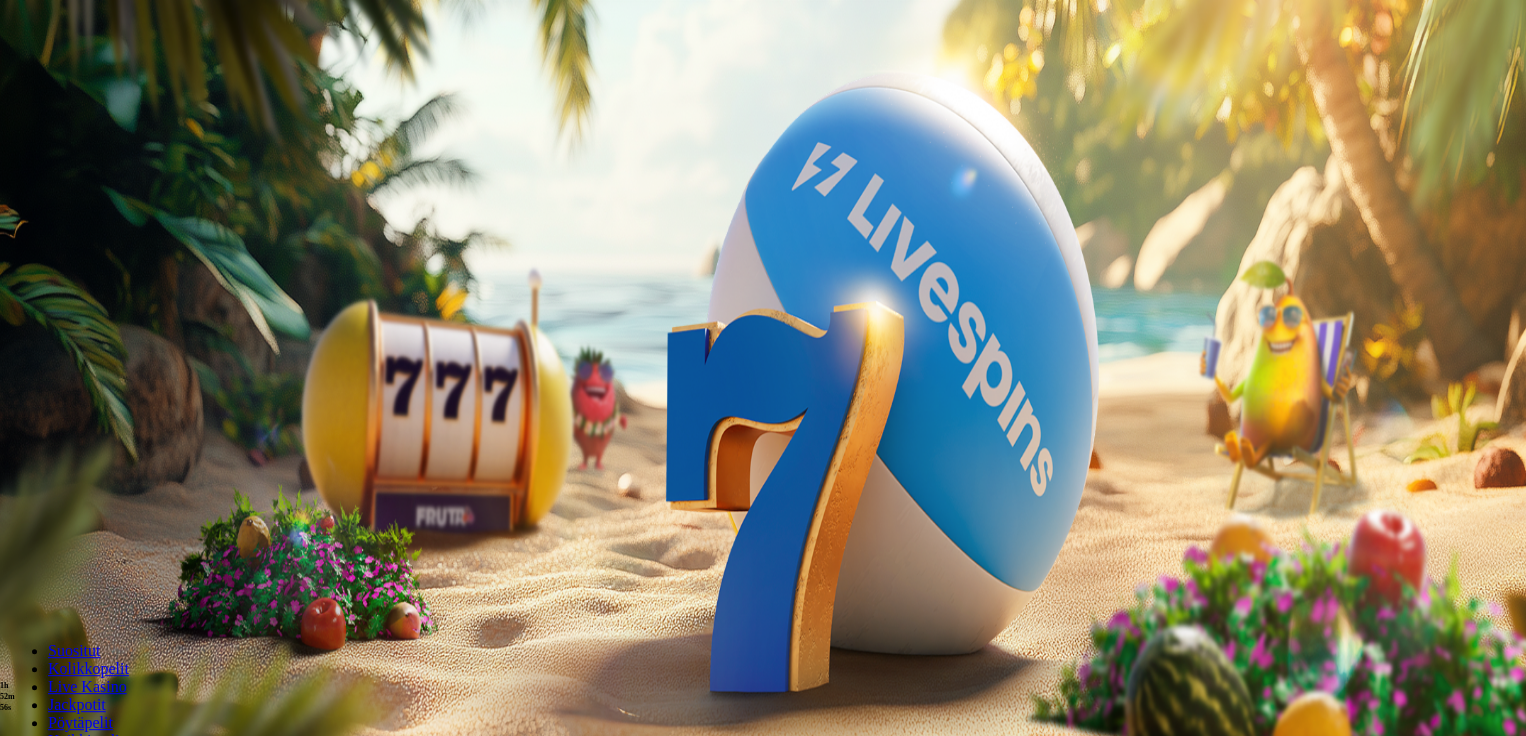 click on "Pelaa nyt" at bounding box center (77, 1384) 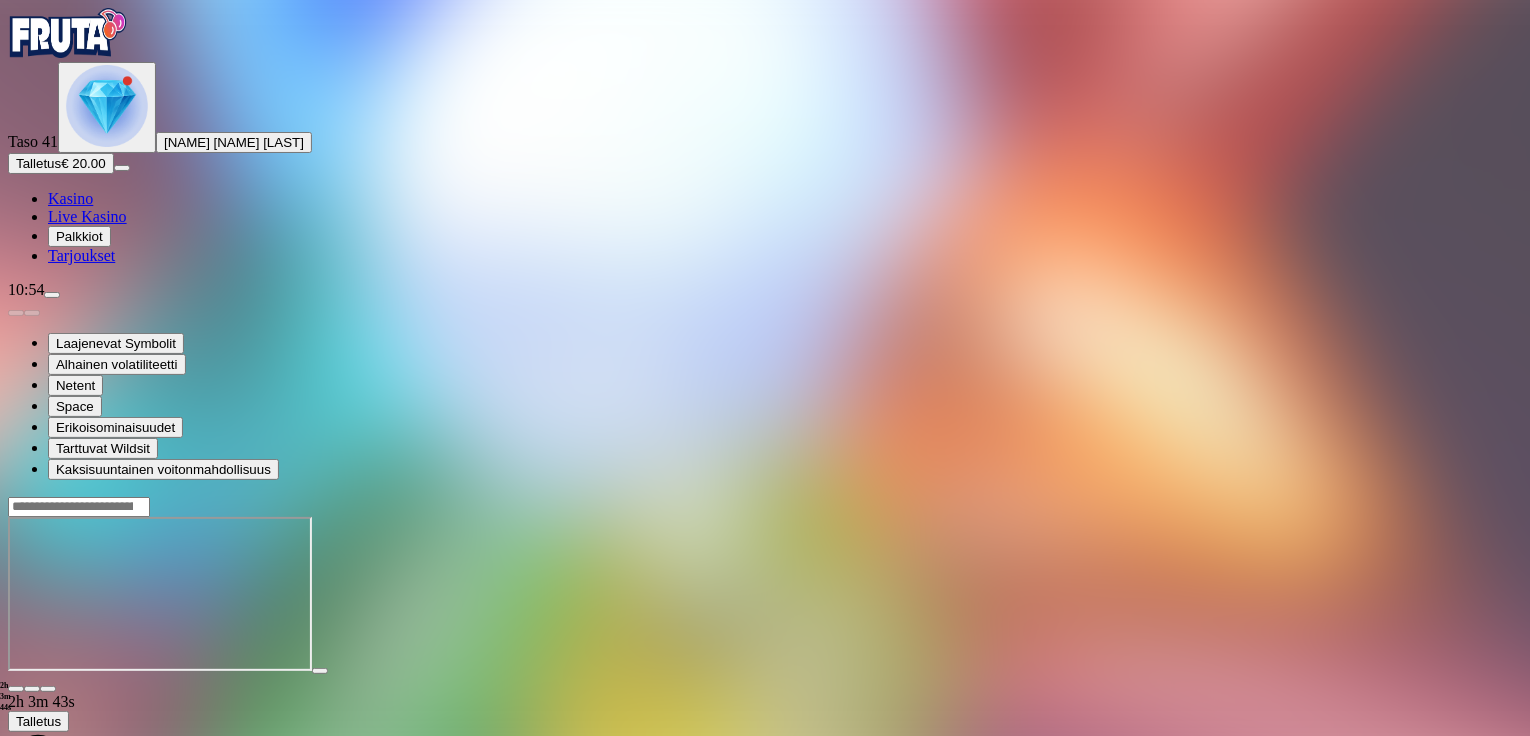 click at bounding box center (16, 689) 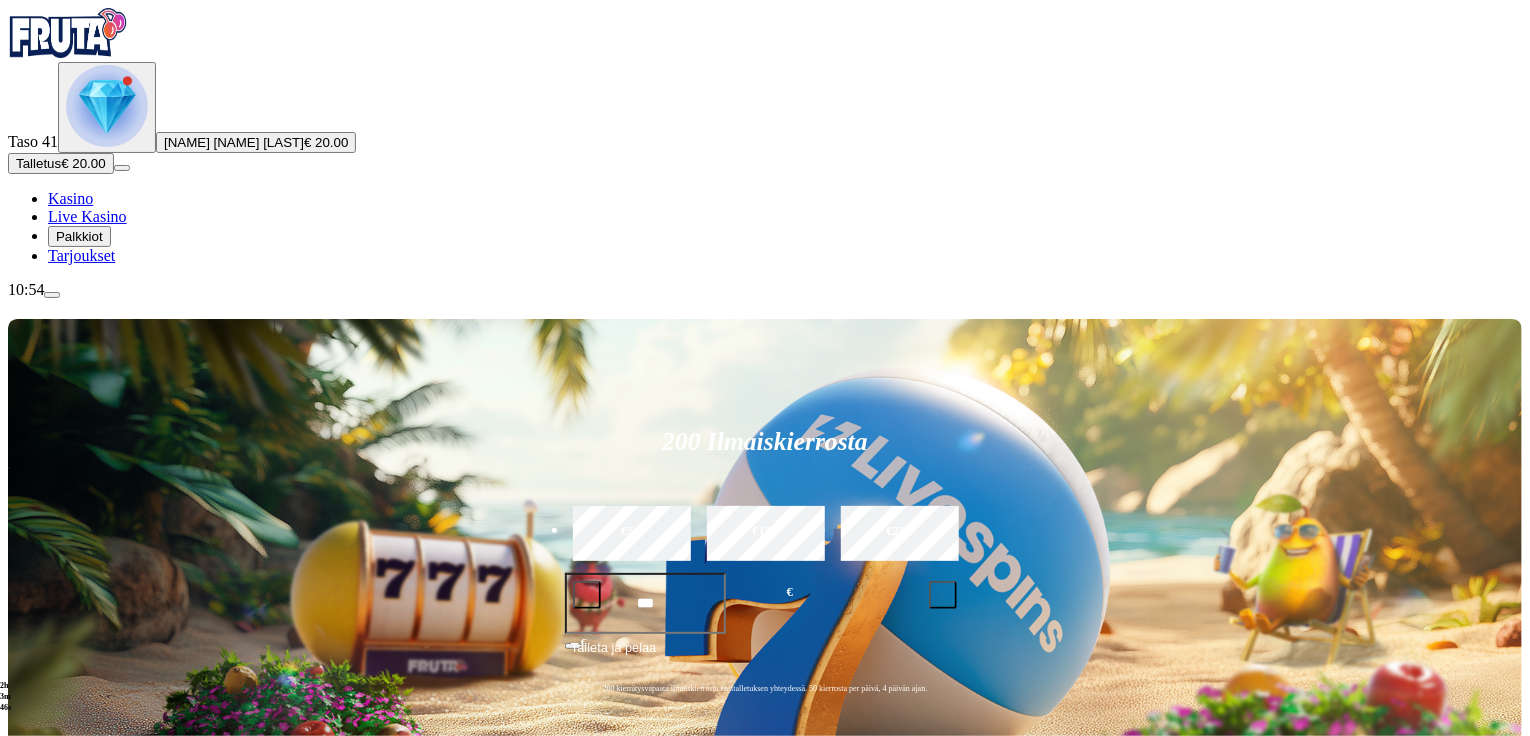 click on "200 Ilmaiskierrosta €50 €150 €250 *** € € Talleta ja pelaa 200 kierrätysvapaata ilmaiskierrosta ensitalletuksen yhteydessä. 50 kierrosta per päivä, 4 päivän ajan." at bounding box center (765, 566) 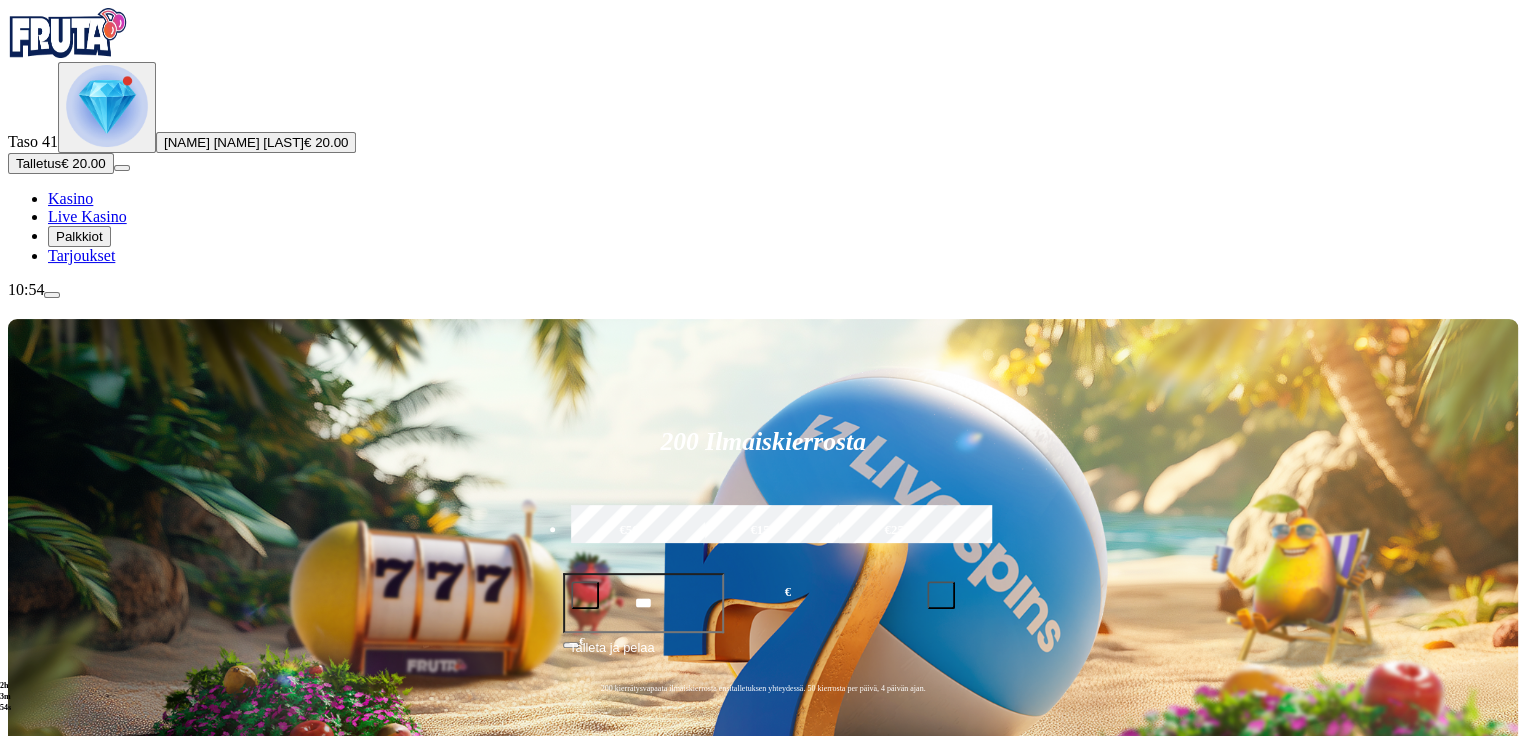 click at bounding box center [32, 1084] 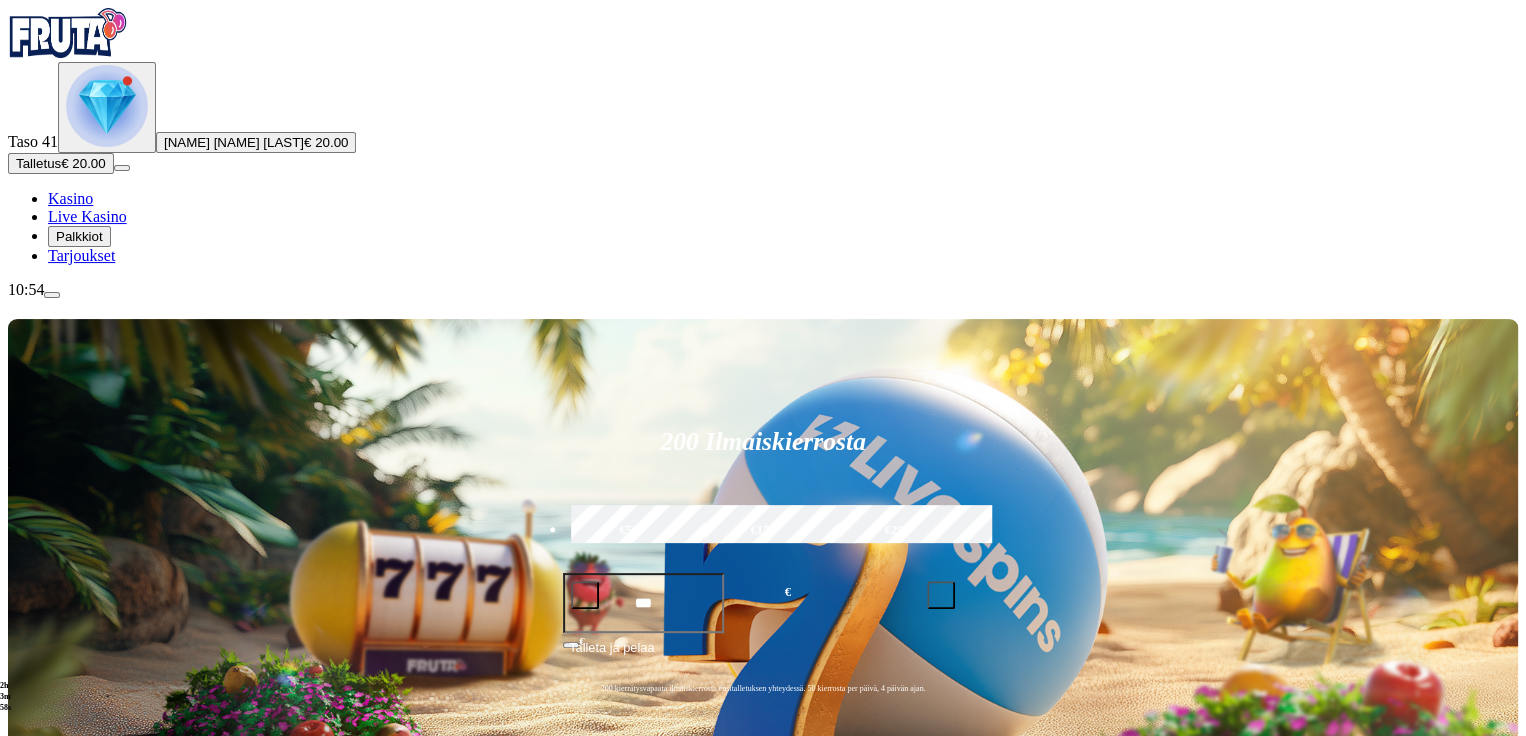 click on "Pelaa nyt" at bounding box center [-895, 2084] 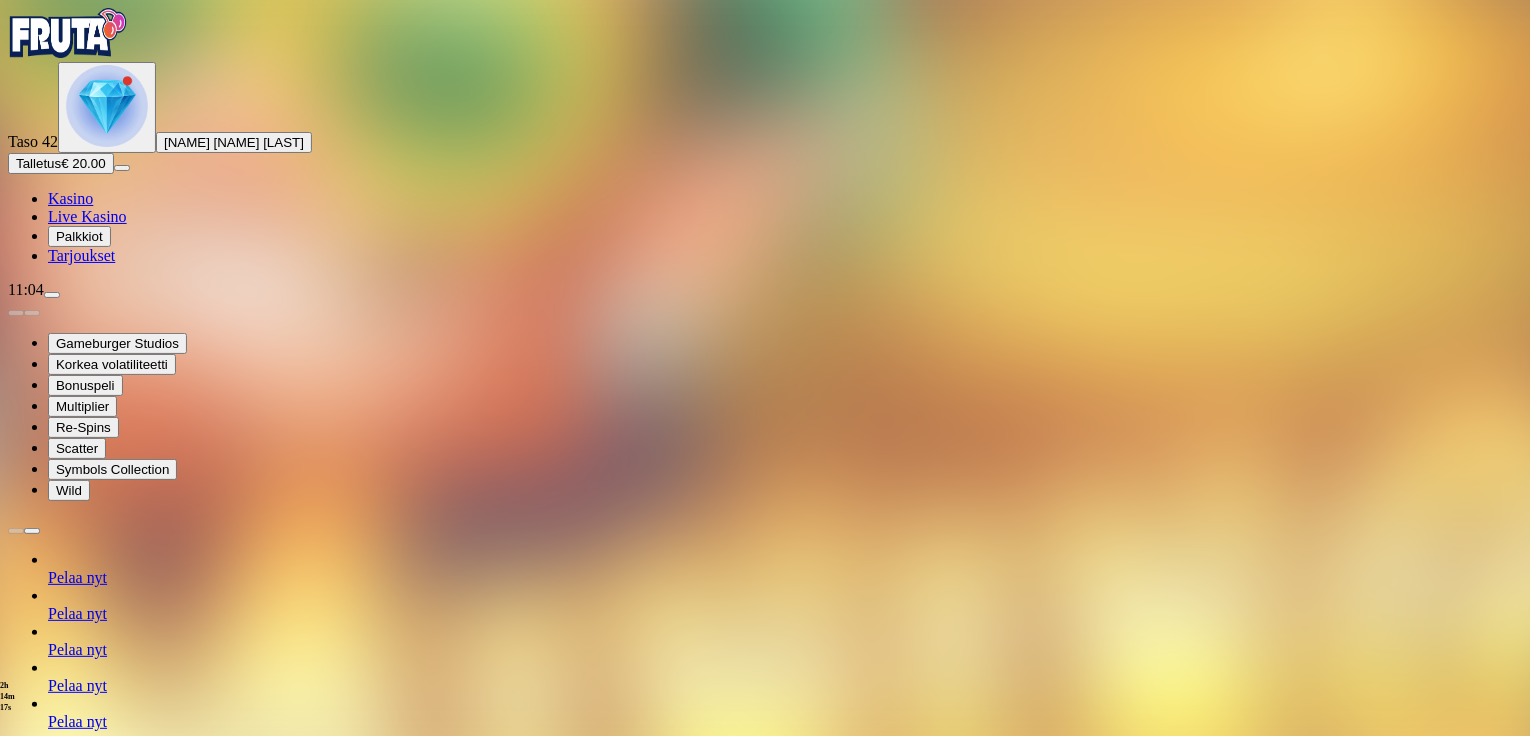 click at bounding box center (16, 1300) 